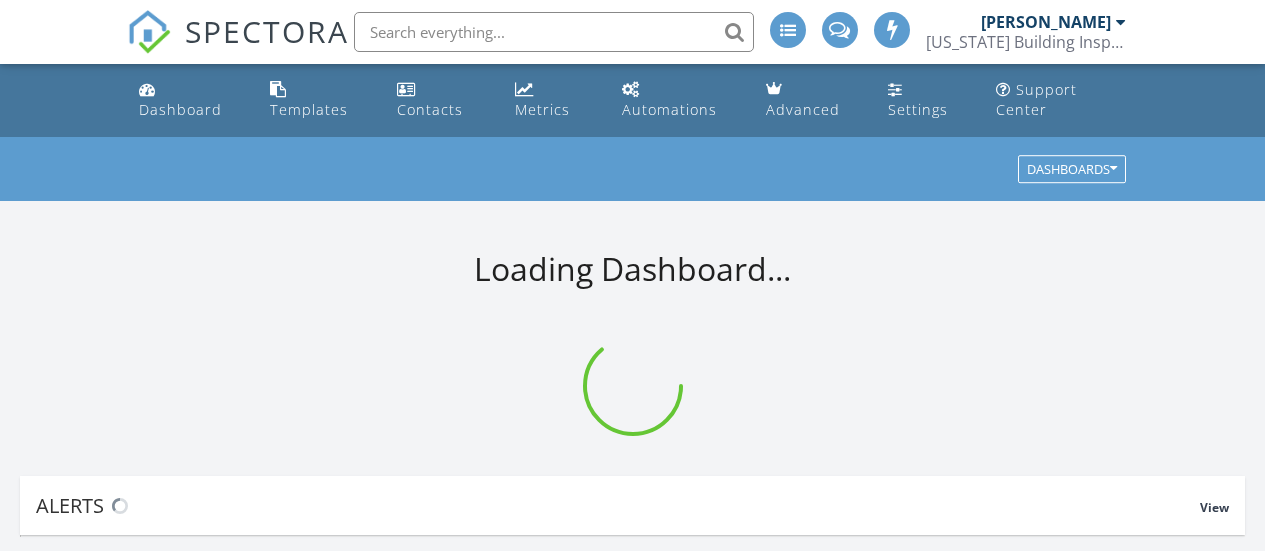 scroll, scrollTop: 0, scrollLeft: 0, axis: both 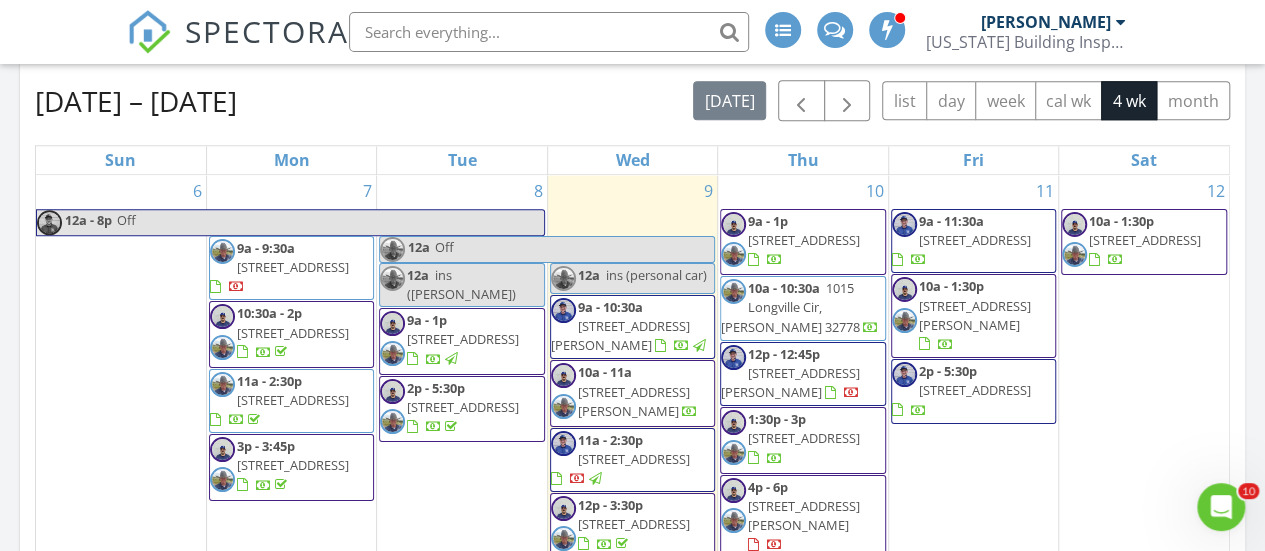 click on "10a - 10:30a
1015 Longville Cir, Tavares 32778" at bounding box center (802, 308) 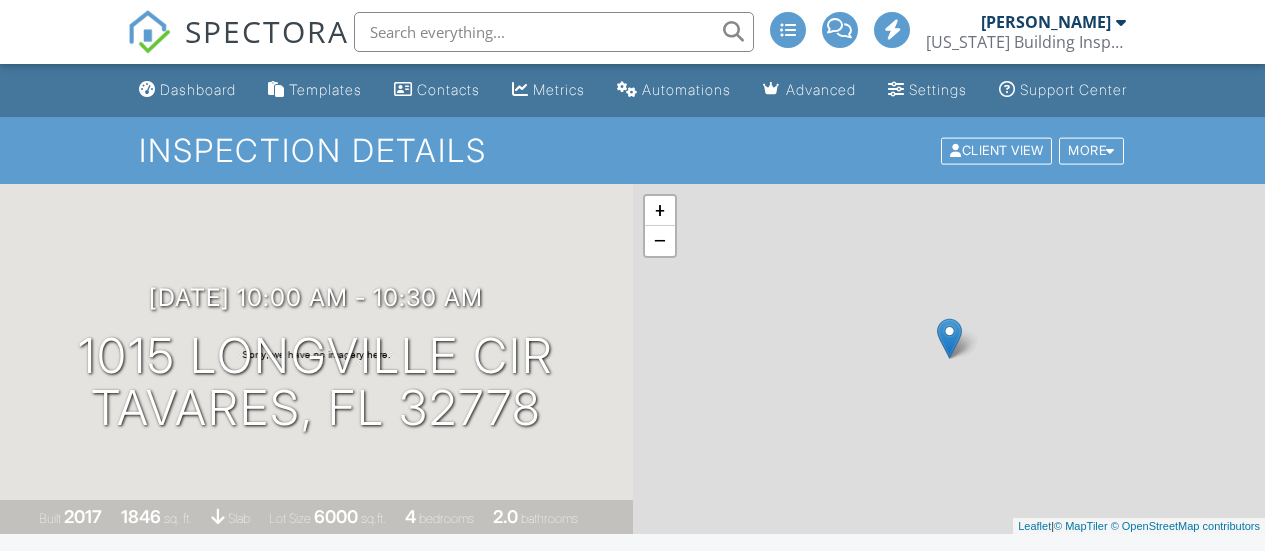 scroll, scrollTop: 0, scrollLeft: 0, axis: both 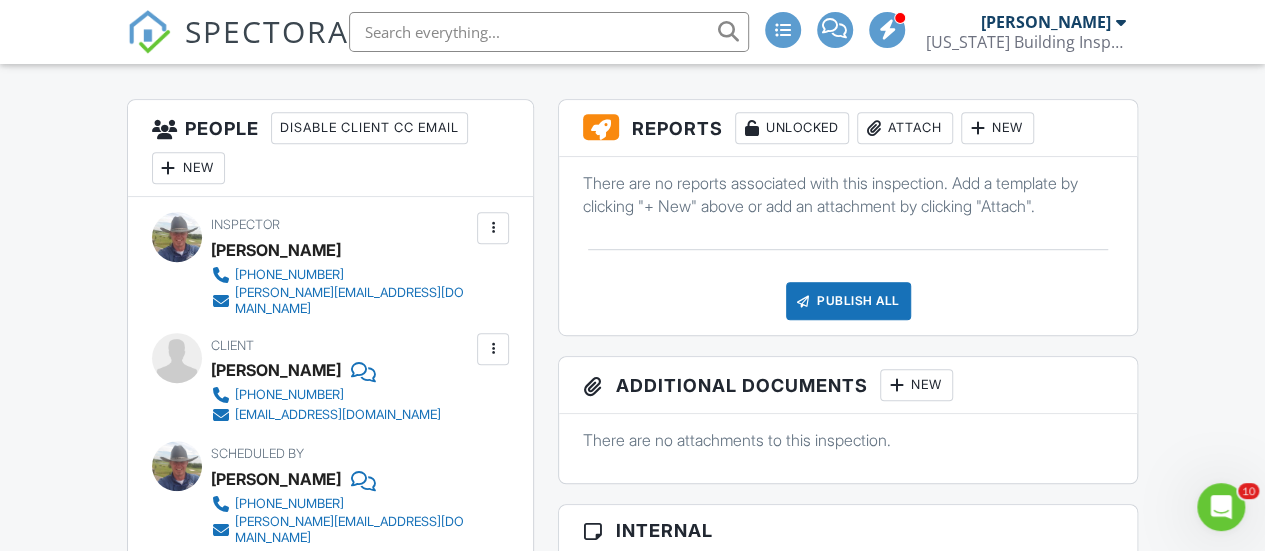 click on "New" at bounding box center [997, 128] 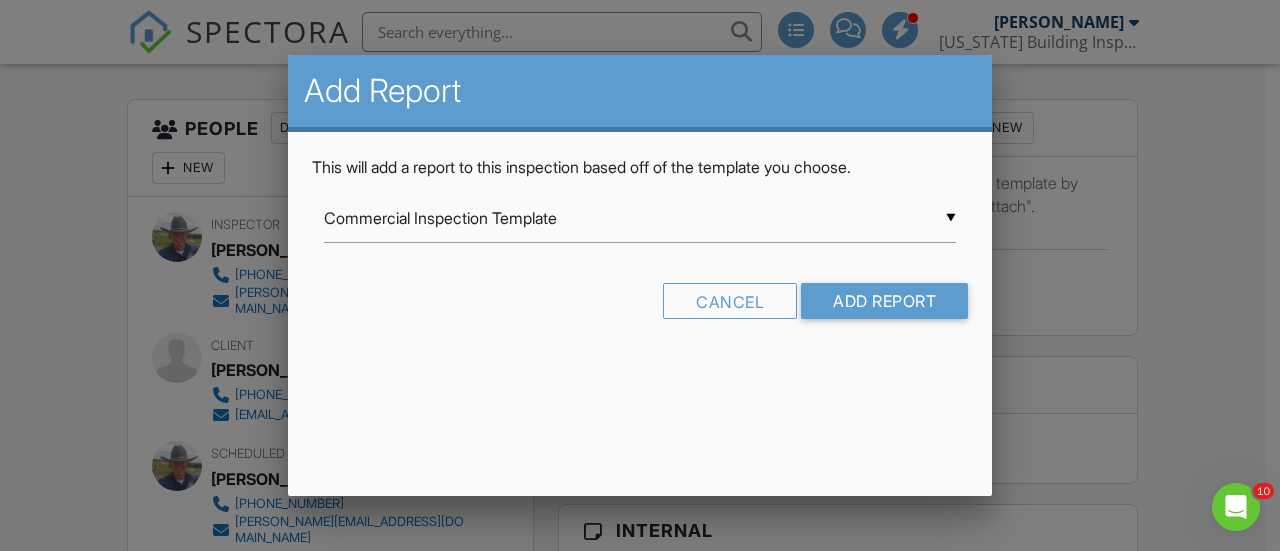 click on "▼ Commercial Inspection Template Commercial Inspection Template Florida Building Inspectorz Residential Template InterNACHI Commercial Template InterNACHI Residential  Mold Assessment from HomeStar Inspections, LLC Mold Inspection Assisted Living Inspection Report from HomeStar Inspections, LLC CCPIA Template from HomeStar Inspections, LLC Florida Citizens 4-Point Inspection Form Florida Citizens Roof Inspection Form Florida Wind Mitigation  Florida Wood Destroying Organisms Inspection Report Pre-Drywall Template  Commercial Inspection Template
Florida Building Inspectorz Residential Template
InterNACHI Commercial Template
InterNACHI Residential
Mold Assessment from HomeStar Inspections, LLC
Mold Inspection
Assisted Living Inspection Report from HomeStar Inspections, LLC
CCPIA Template from HomeStar Inspections, LLC
Florida Citizens 4-Point Inspection Form
Florida Citizens Roof Inspection Form
Florida Wind Mitigation
Florida Wood Destroying Organisms Inspection Report" at bounding box center (640, 228) 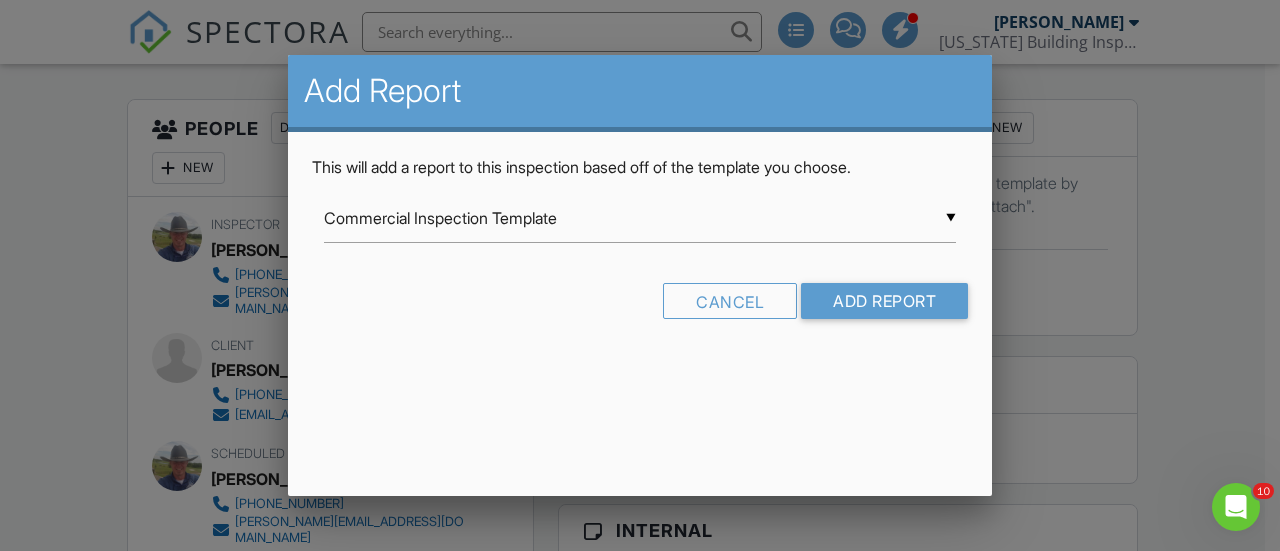 click on "▼ Commercial Inspection Template Commercial Inspection Template Florida Building Inspectorz Residential Template InterNACHI Commercial Template InterNACHI Residential  Mold Assessment from HomeStar Inspections, LLC Mold Inspection Assisted Living Inspection Report from HomeStar Inspections, LLC CCPIA Template from HomeStar Inspections, LLC Florida Citizens 4-Point Inspection Form Florida Citizens Roof Inspection Form Florida Wind Mitigation  Florida Wood Destroying Organisms Inspection Report Pre-Drywall Template  Commercial Inspection Template
Florida Building Inspectorz Residential Template
InterNACHI Commercial Template
InterNACHI Residential
Mold Assessment from HomeStar Inspections, LLC
Mold Inspection
Assisted Living Inspection Report from HomeStar Inspections, LLC
CCPIA Template from HomeStar Inspections, LLC
Florida Citizens 4-Point Inspection Form
Florida Citizens Roof Inspection Form
Florida Wind Mitigation
Florida Wood Destroying Organisms Inspection Report" at bounding box center [640, 218] 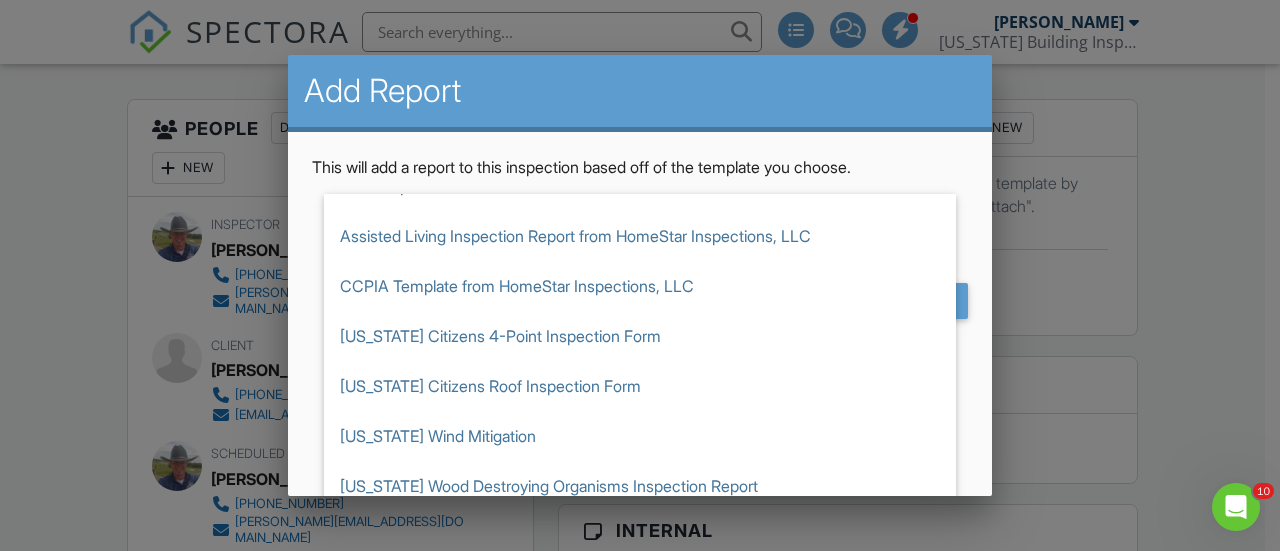 scroll, scrollTop: 292, scrollLeft: 0, axis: vertical 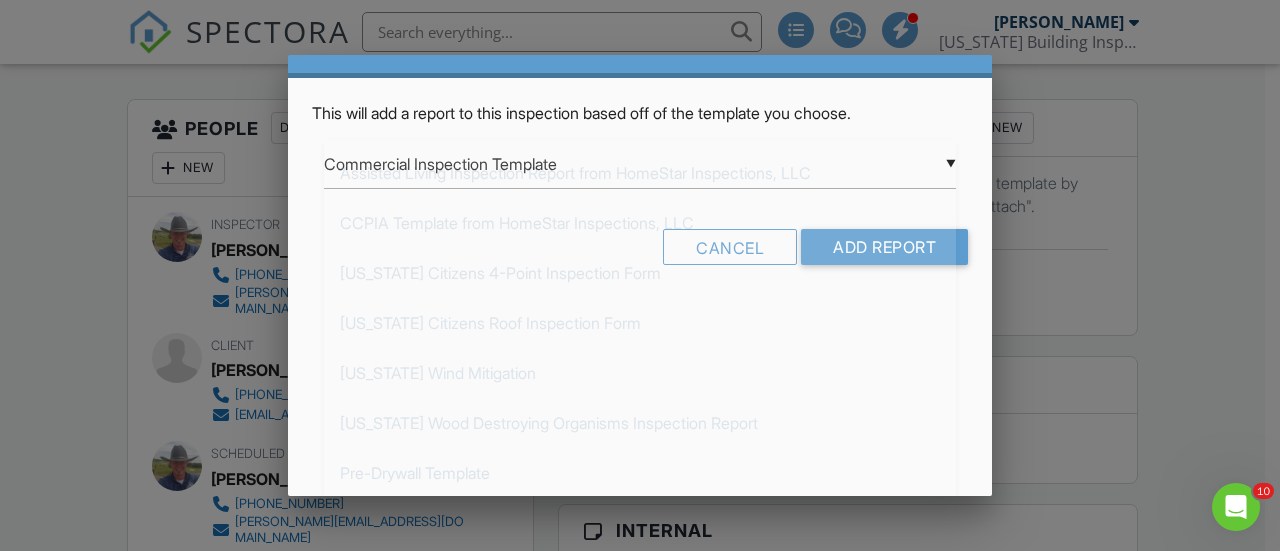 click at bounding box center (640, 244) 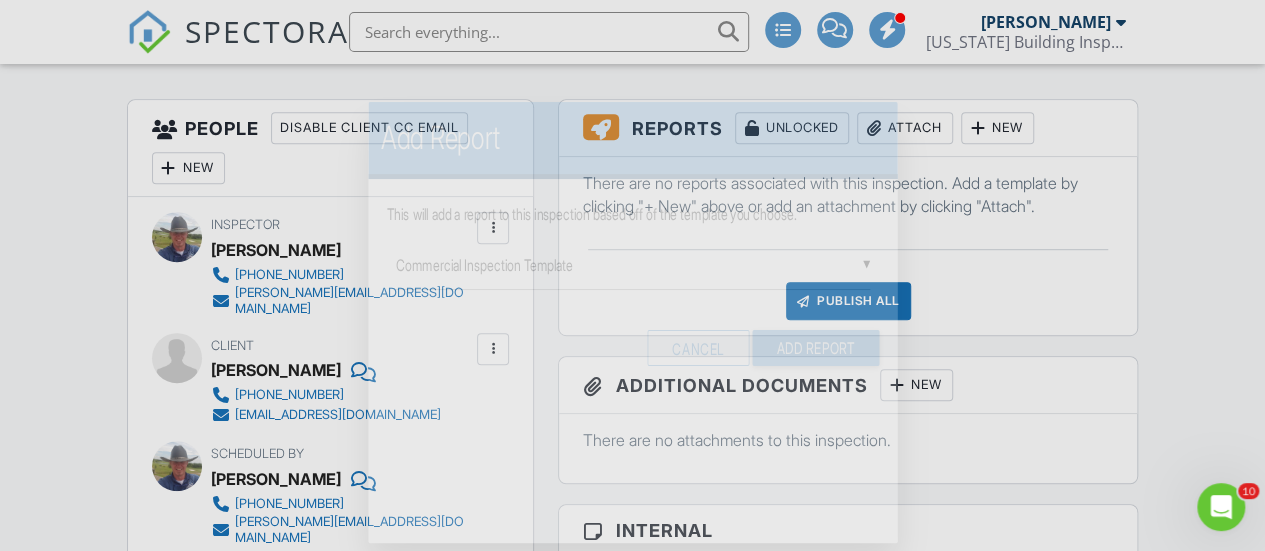 scroll, scrollTop: 0, scrollLeft: 0, axis: both 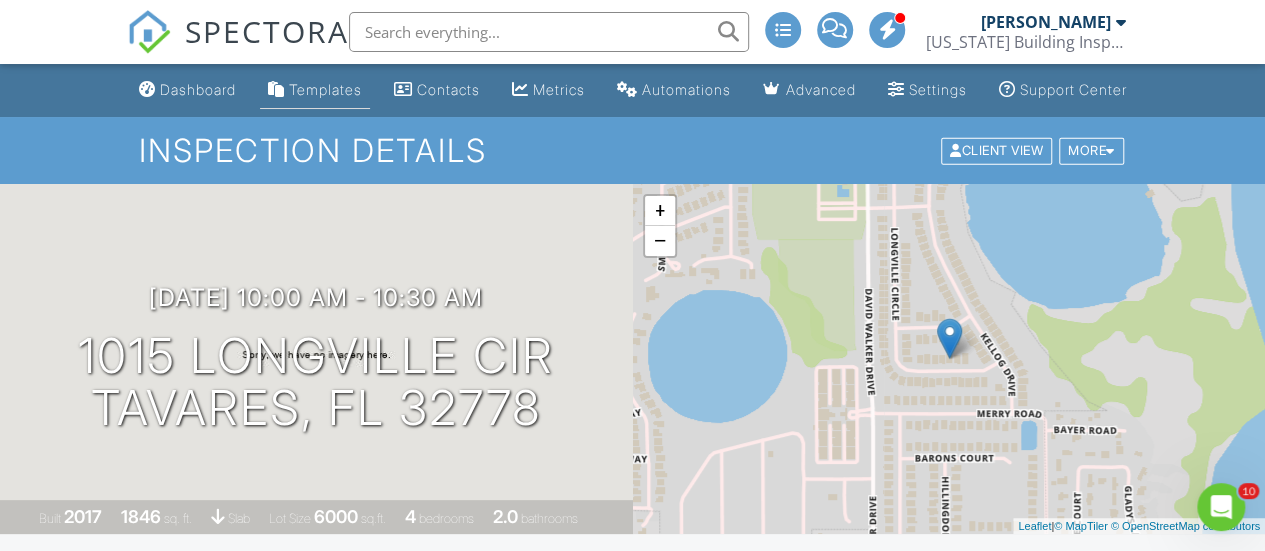 click on "Templates" at bounding box center (325, 89) 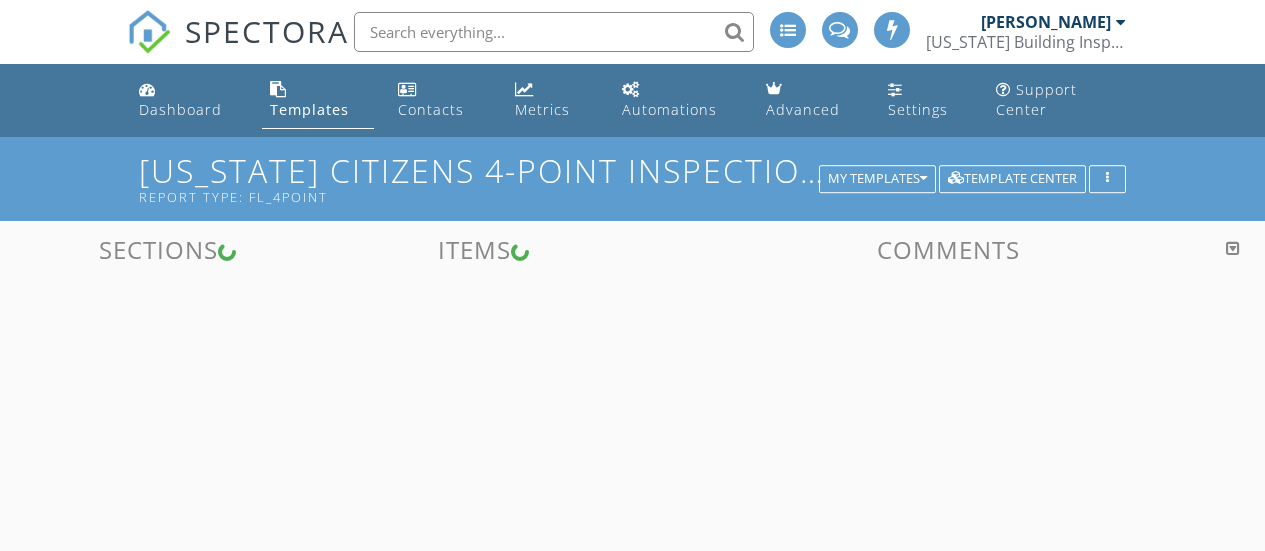 scroll, scrollTop: 0, scrollLeft: 0, axis: both 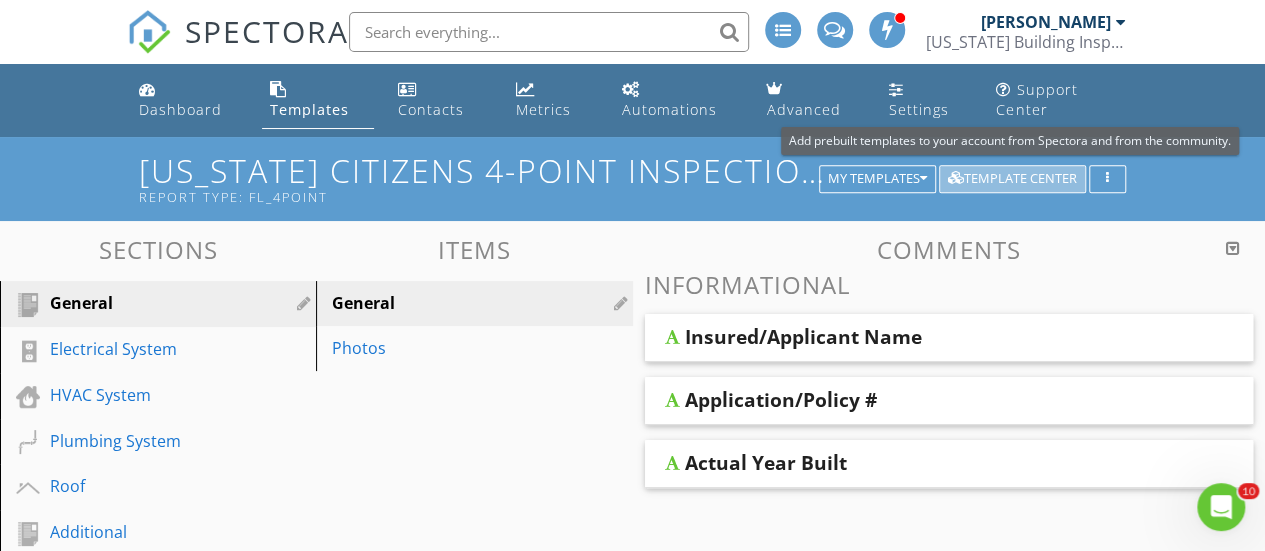 click on "Template Center" at bounding box center [1012, 179] 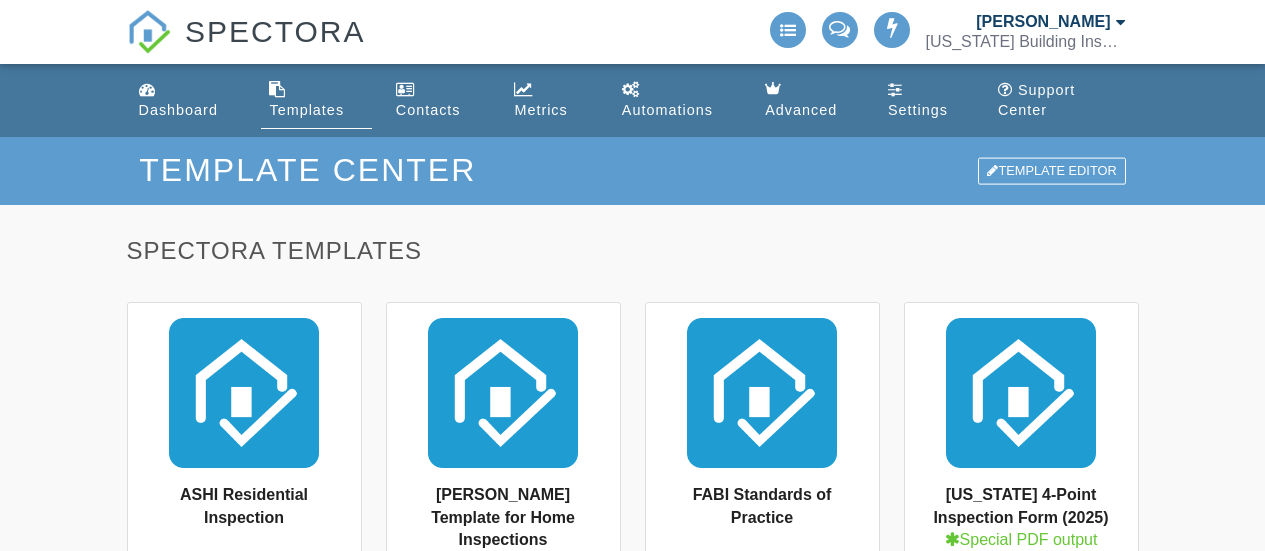 scroll, scrollTop: 0, scrollLeft: 0, axis: both 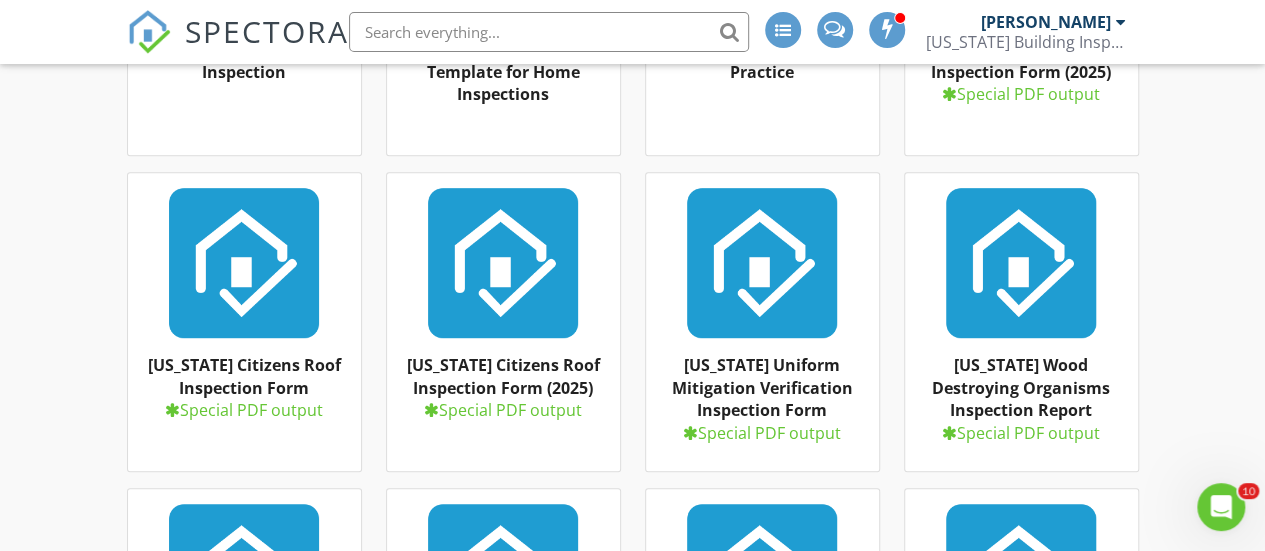 click at bounding box center [503, 263] 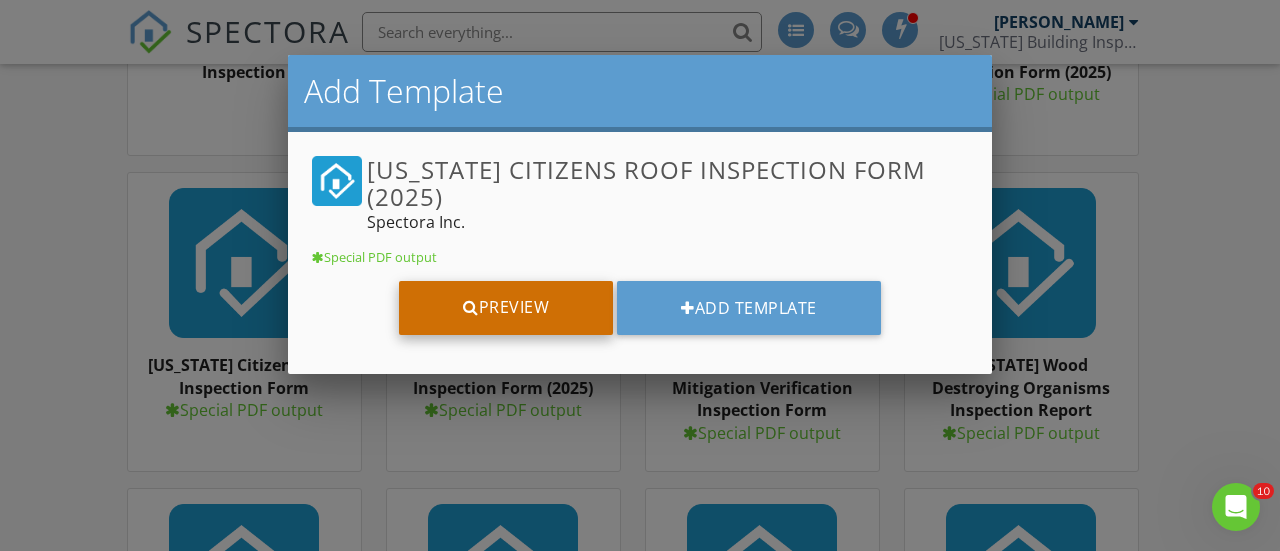 click on "Preview" at bounding box center (506, 308) 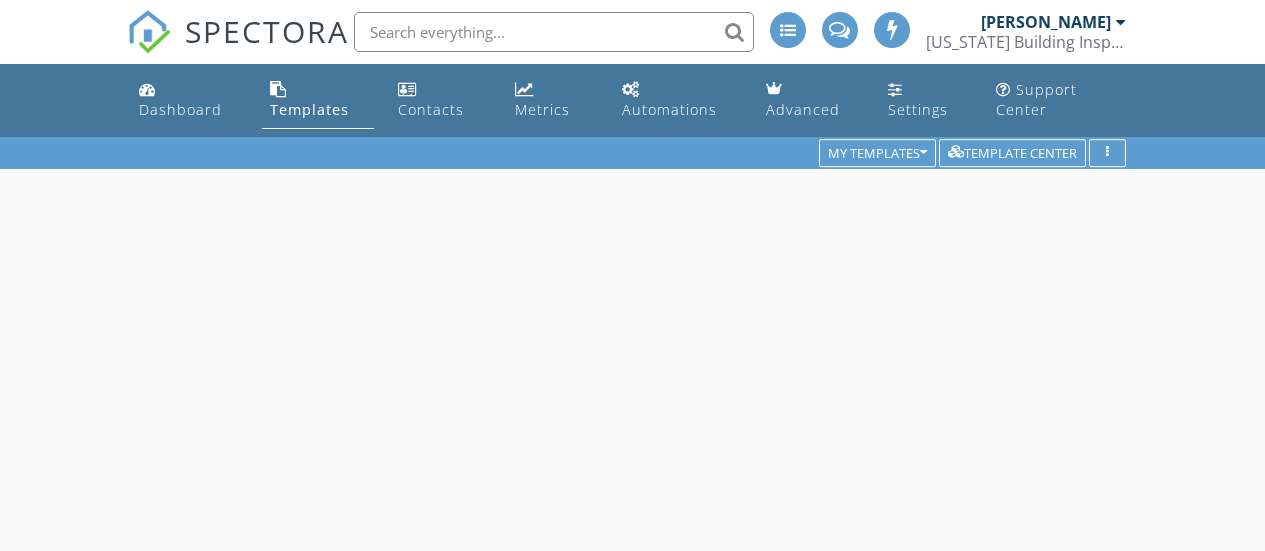 scroll, scrollTop: 0, scrollLeft: 0, axis: both 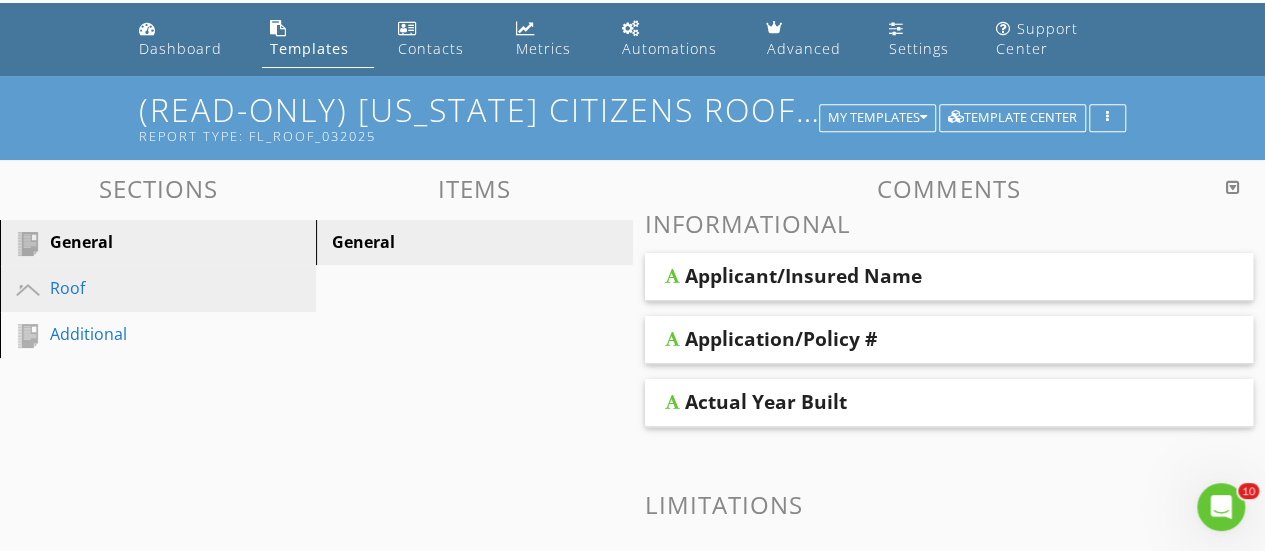 click on "Roof" at bounding box center [135, 288] 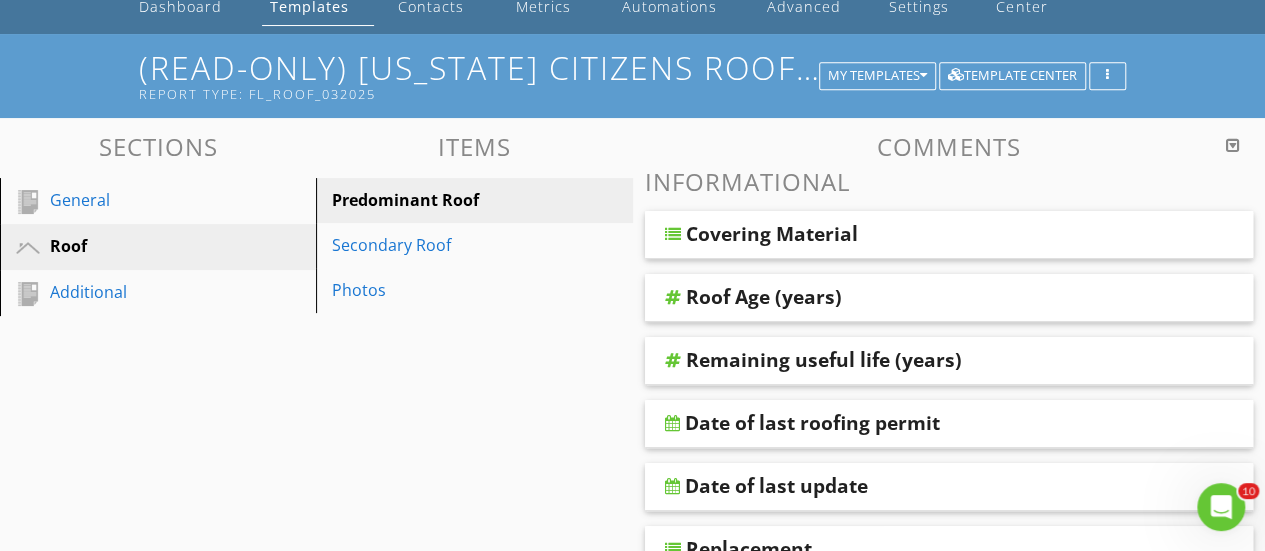 scroll, scrollTop: 101, scrollLeft: 0, axis: vertical 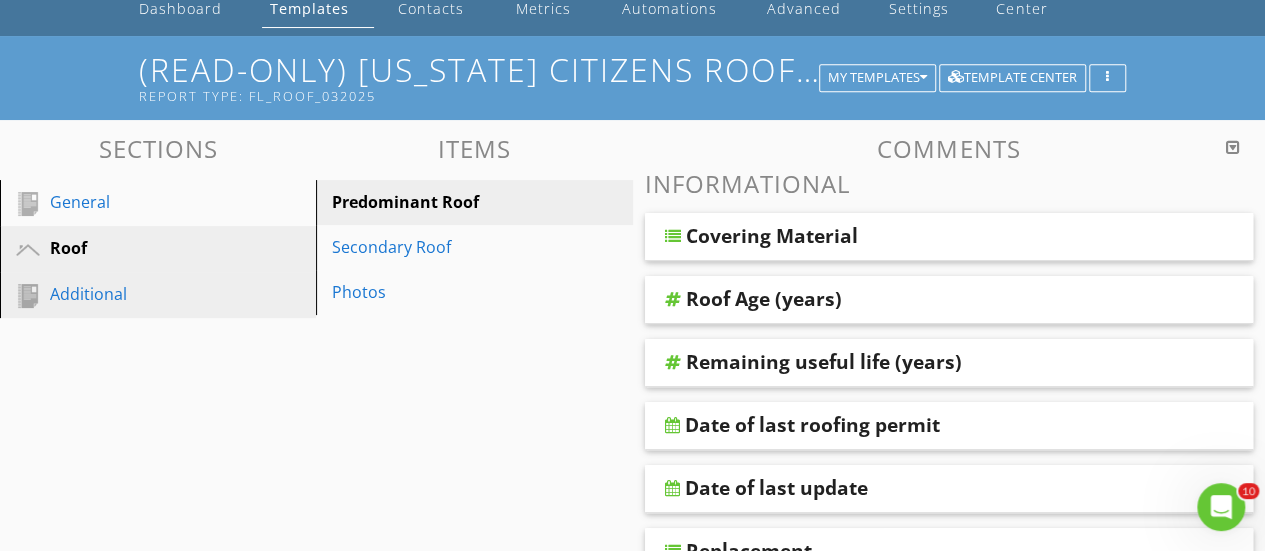 click on "Additional" at bounding box center [135, 294] 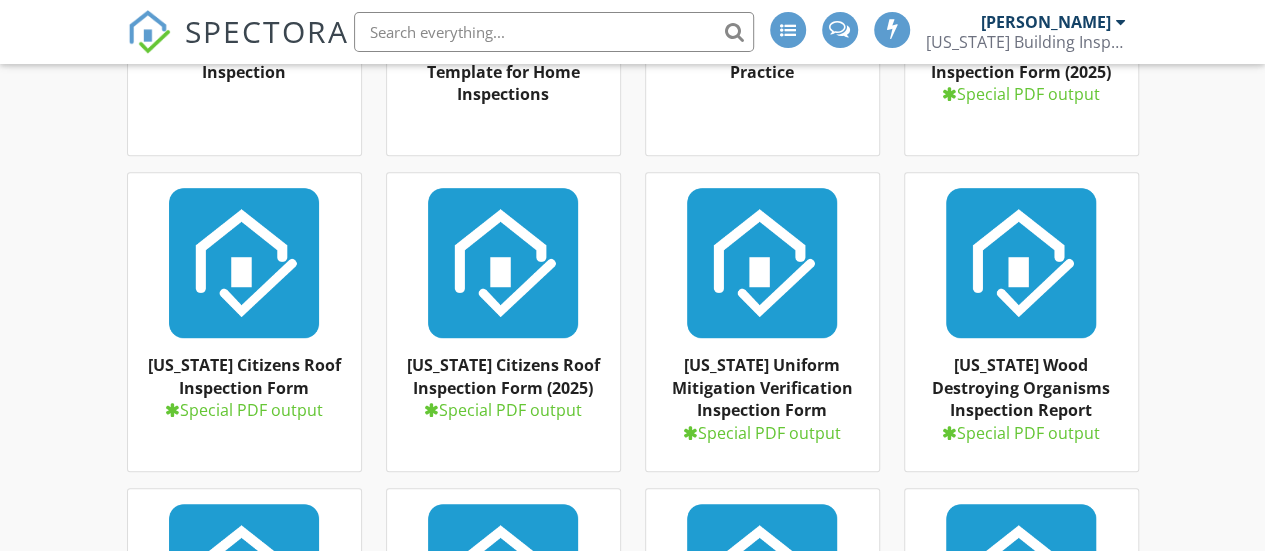 scroll, scrollTop: 446, scrollLeft: 0, axis: vertical 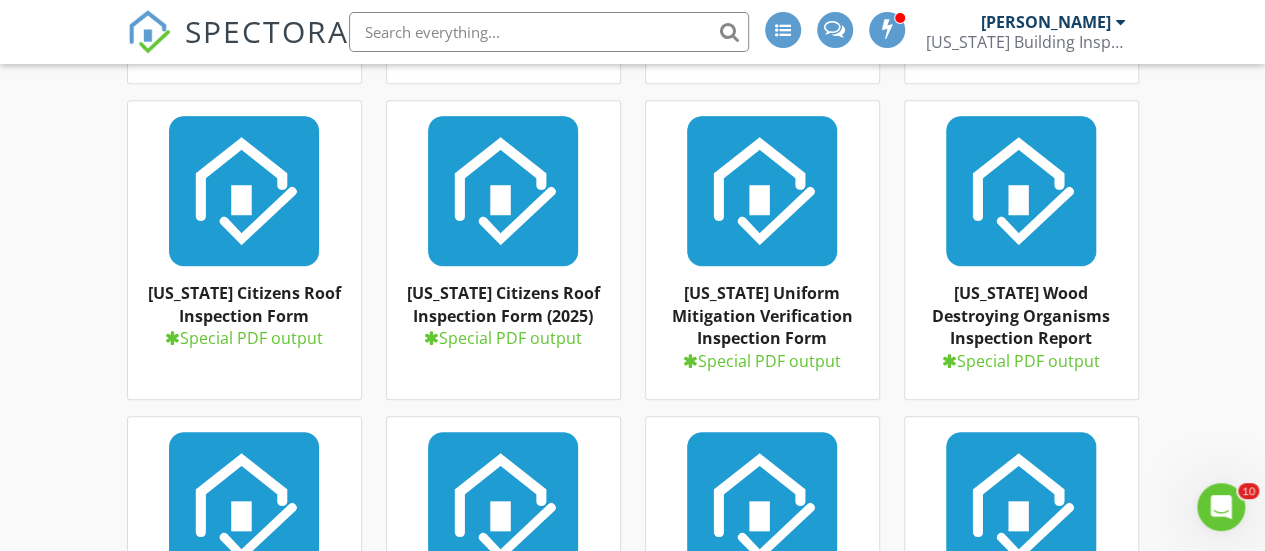 click on "[US_STATE] Citizens Roof Inspection Form" at bounding box center (244, 304) 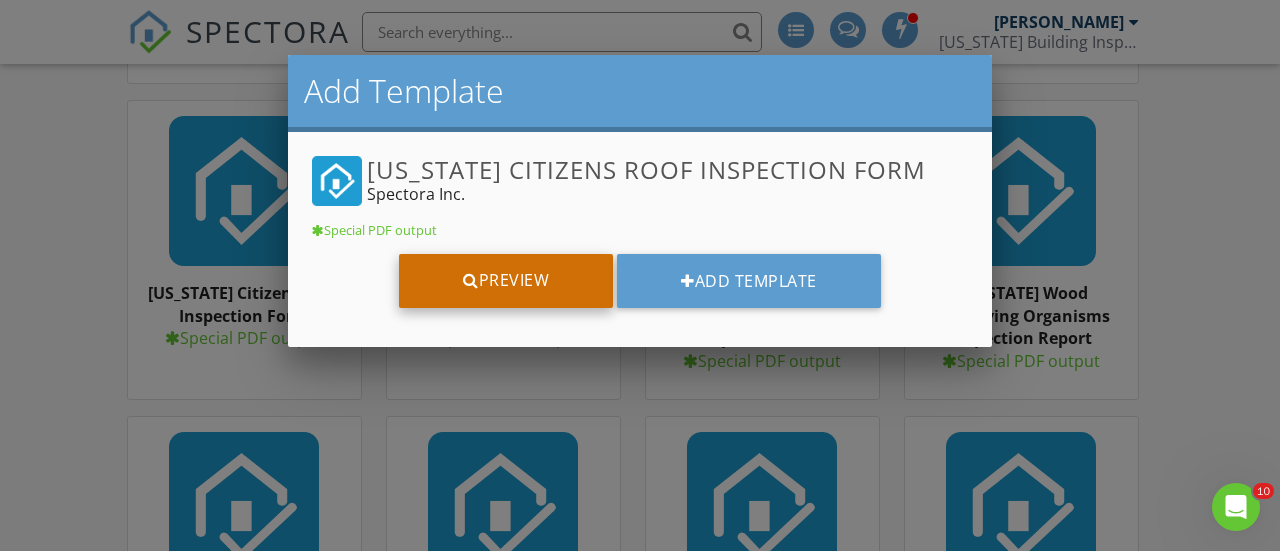 click on "Preview" at bounding box center [506, 281] 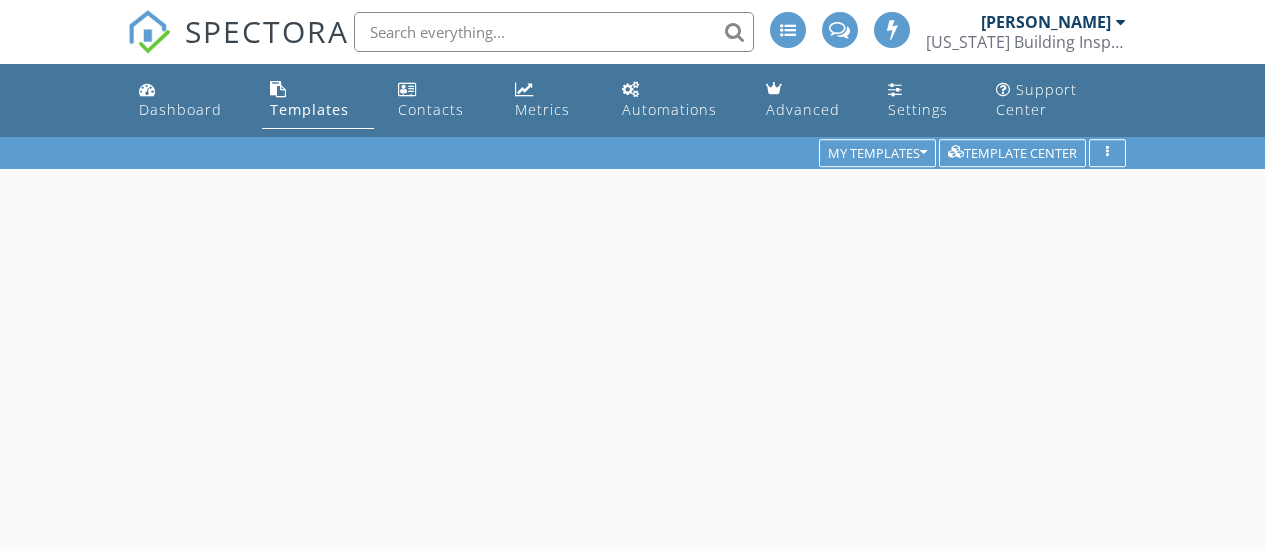 scroll, scrollTop: 0, scrollLeft: 0, axis: both 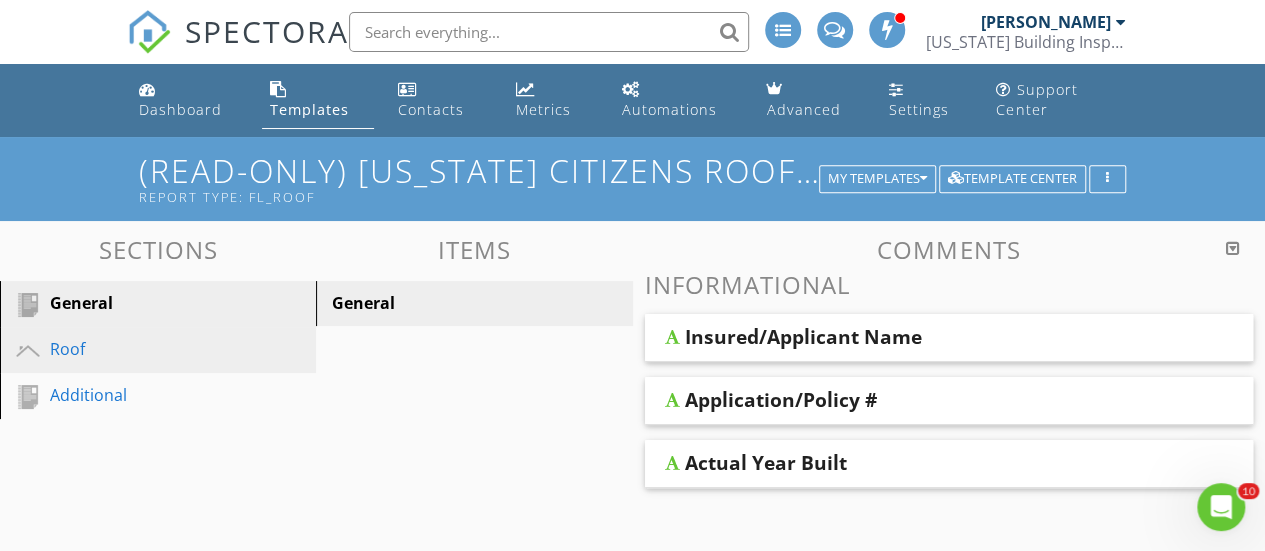 click on "Roof" at bounding box center [135, 349] 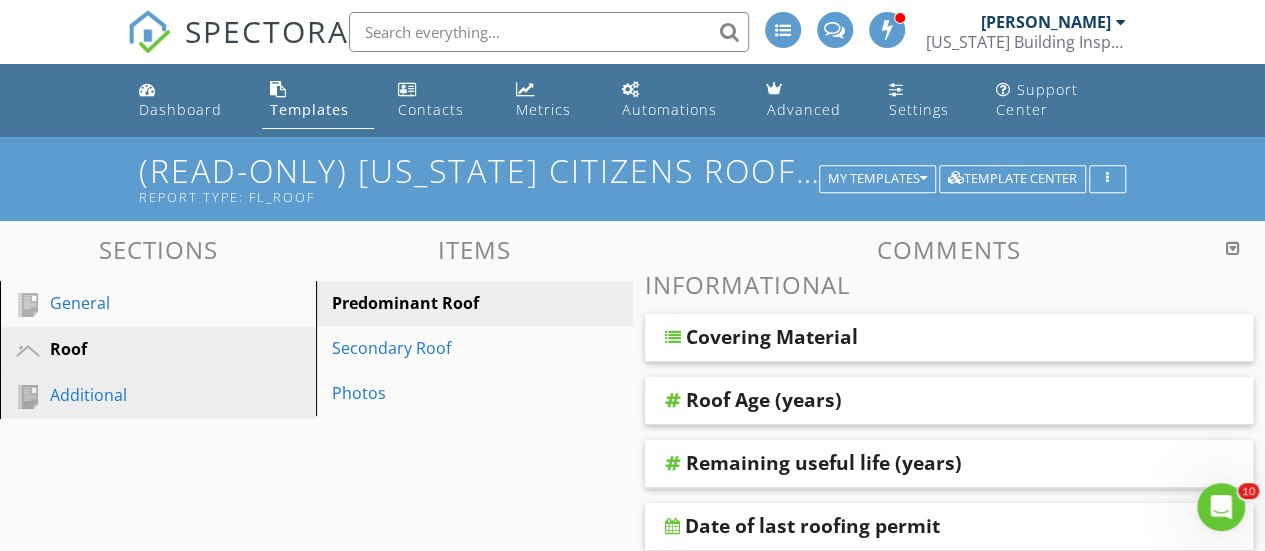 click on "Additional" at bounding box center (135, 395) 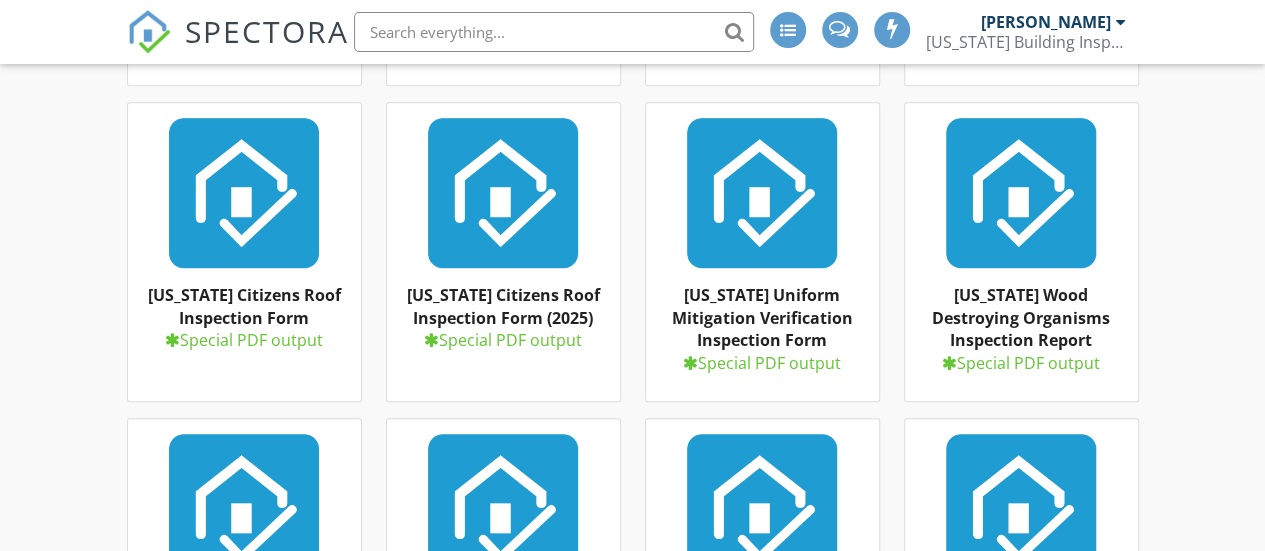 scroll, scrollTop: 516, scrollLeft: 0, axis: vertical 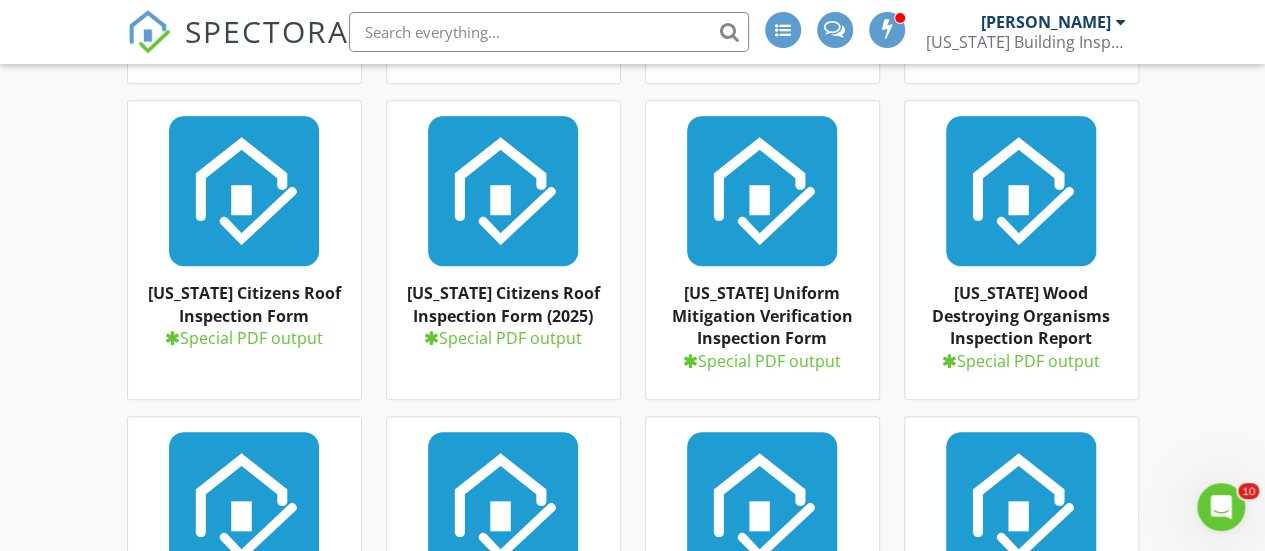 click on "Florida Citizens Roof Inspection Form" at bounding box center (244, 304) 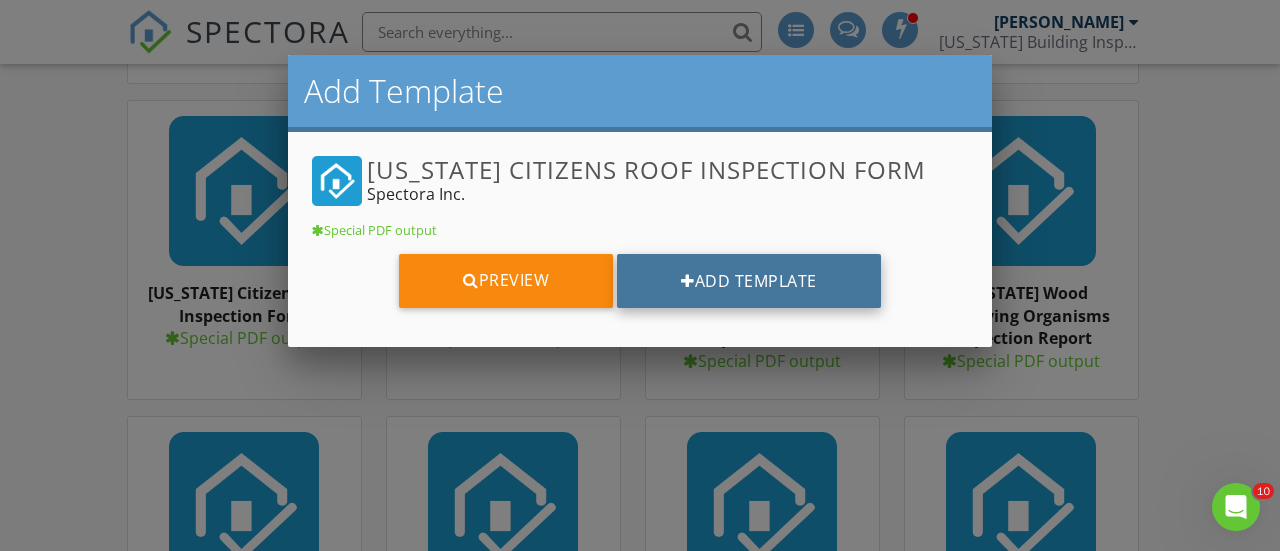 click on "Add Template" at bounding box center [749, 281] 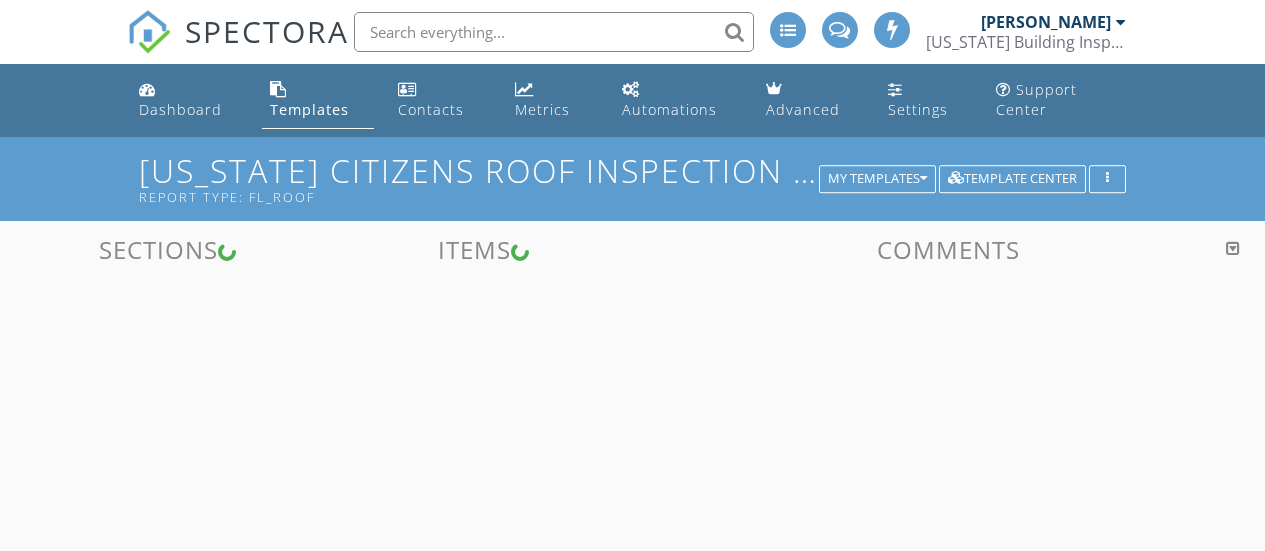 scroll, scrollTop: 0, scrollLeft: 0, axis: both 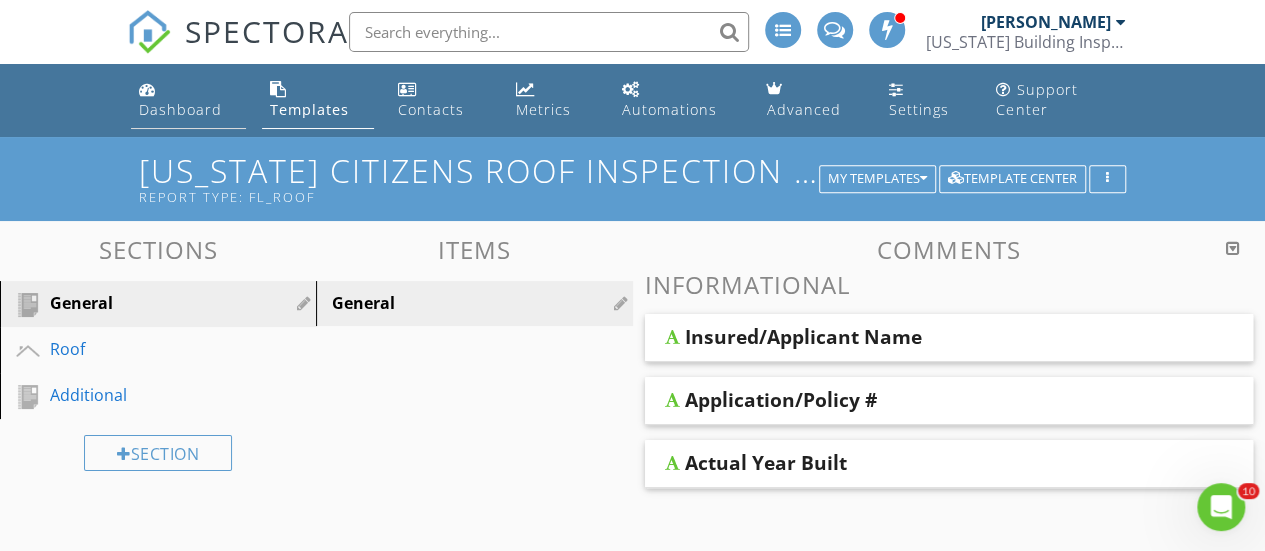 click on "Dashboard" at bounding box center [180, 109] 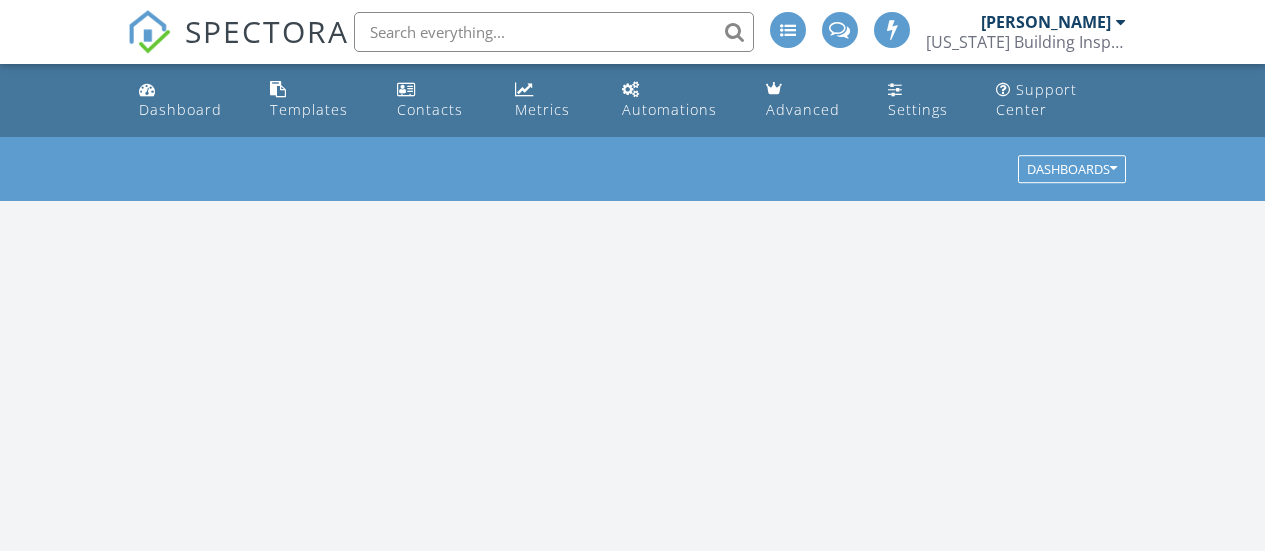 scroll, scrollTop: 0, scrollLeft: 0, axis: both 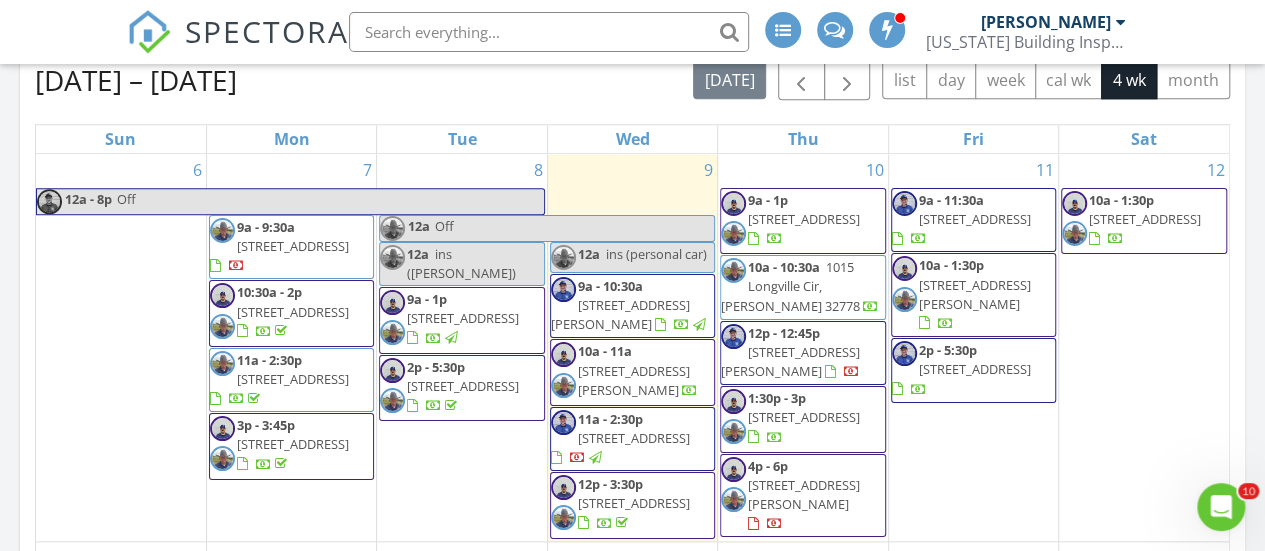 click on "1015 Longville Cir, [PERSON_NAME] 32778" at bounding box center (790, 286) 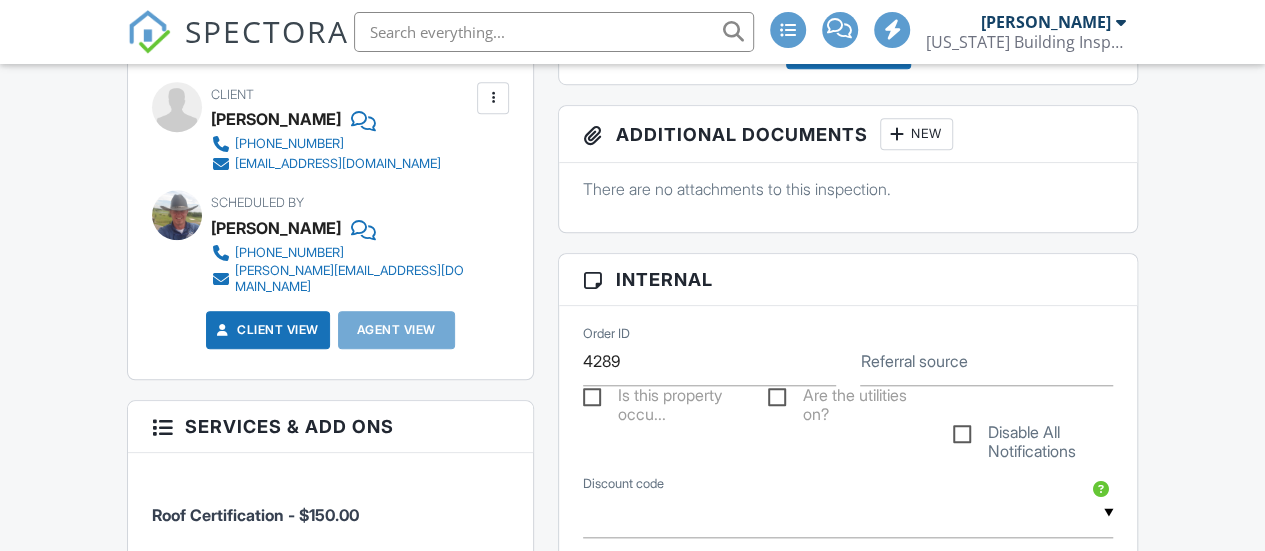 scroll, scrollTop: 739, scrollLeft: 0, axis: vertical 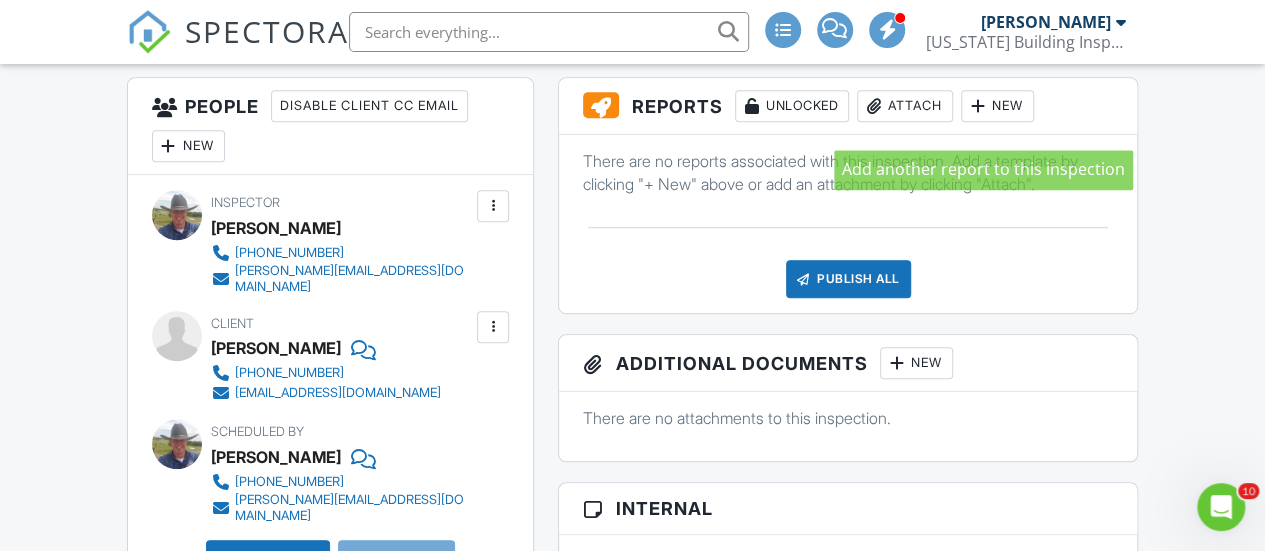click at bounding box center (978, 106) 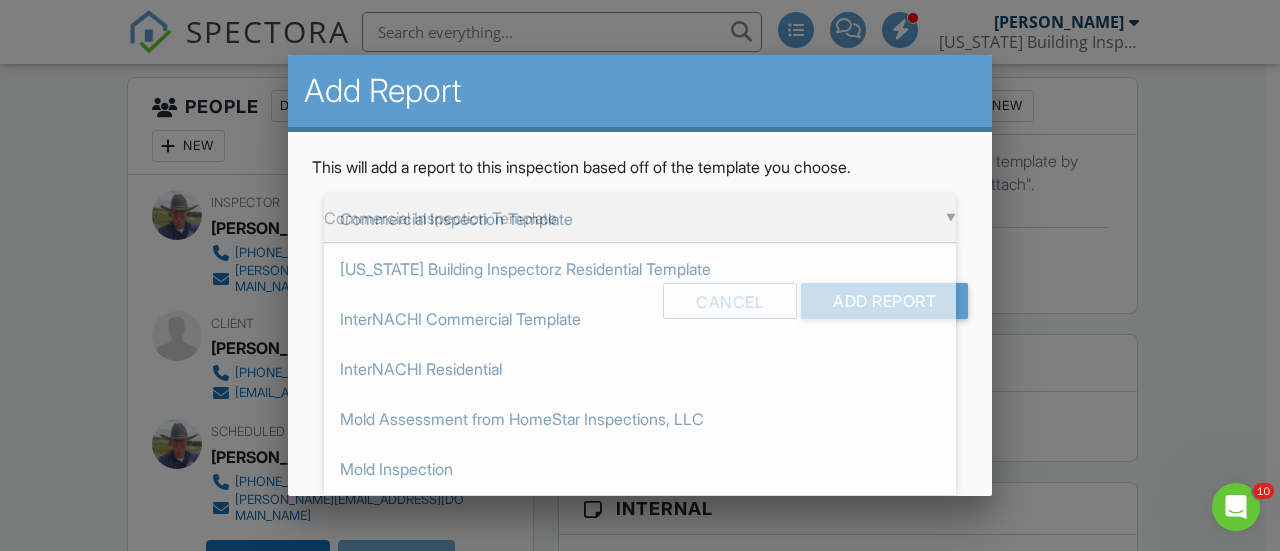 click on "▼ Commercial Inspection Template Commercial Inspection Template Florida Building Inspectorz Residential Template InterNACHI Commercial Template InterNACHI Residential  Mold Assessment from HomeStar Inspections, LLC Mold Inspection Assisted Living Inspection Report from HomeStar Inspections, LLC CCPIA Template from HomeStar Inspections, LLC Florida Citizens 4-Point Inspection Form Florida Citizens Roof Inspection Form Florida Citizens Roof Inspection Form Florida Wind Mitigation  Florida Wood Destroying Organisms Inspection Report Pre-Drywall Template  Commercial Inspection Template
Florida Building Inspectorz Residential Template
InterNACHI Commercial Template
InterNACHI Residential
Mold Assessment from HomeStar Inspections, LLC
Mold Inspection
Assisted Living Inspection Report from HomeStar Inspections, LLC
CCPIA Template from HomeStar Inspections, LLC
Florida Citizens 4-Point Inspection Form
Florida Citizens Roof Inspection Form
Florida Citizens Roof Inspection Form" at bounding box center [640, 218] 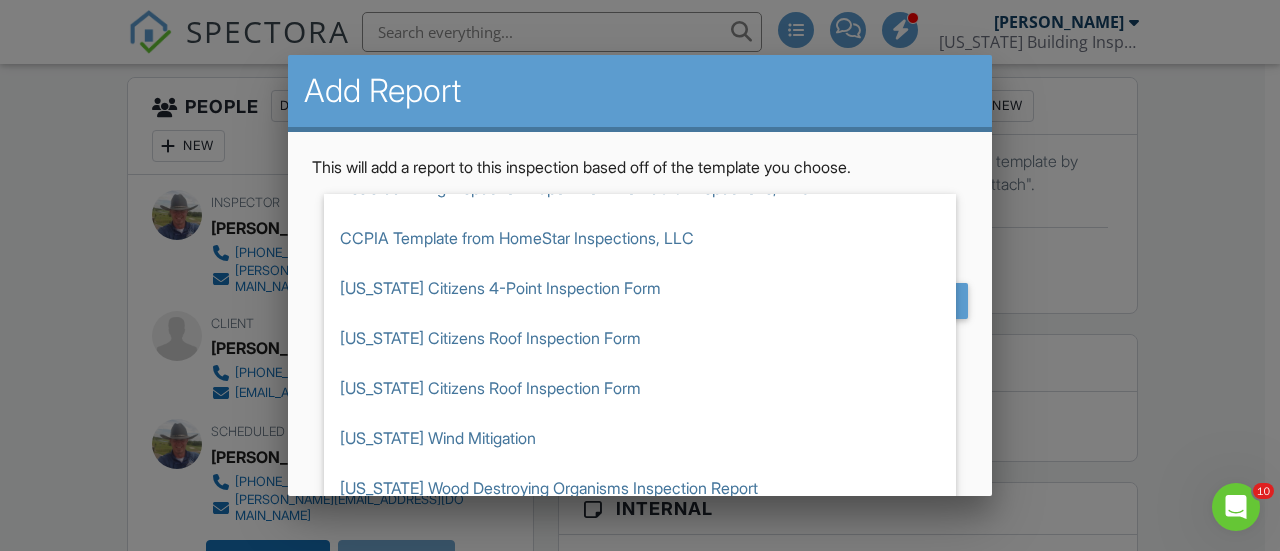 scroll, scrollTop: 342, scrollLeft: 0, axis: vertical 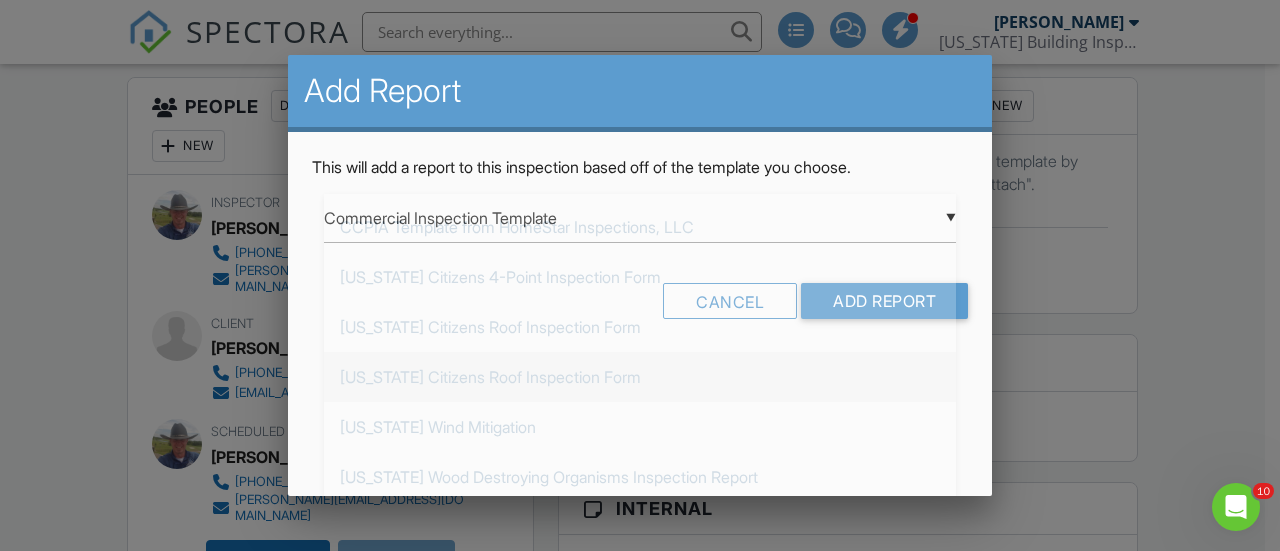 click on "[US_STATE] Citizens Roof Inspection Form" at bounding box center (640, 377) 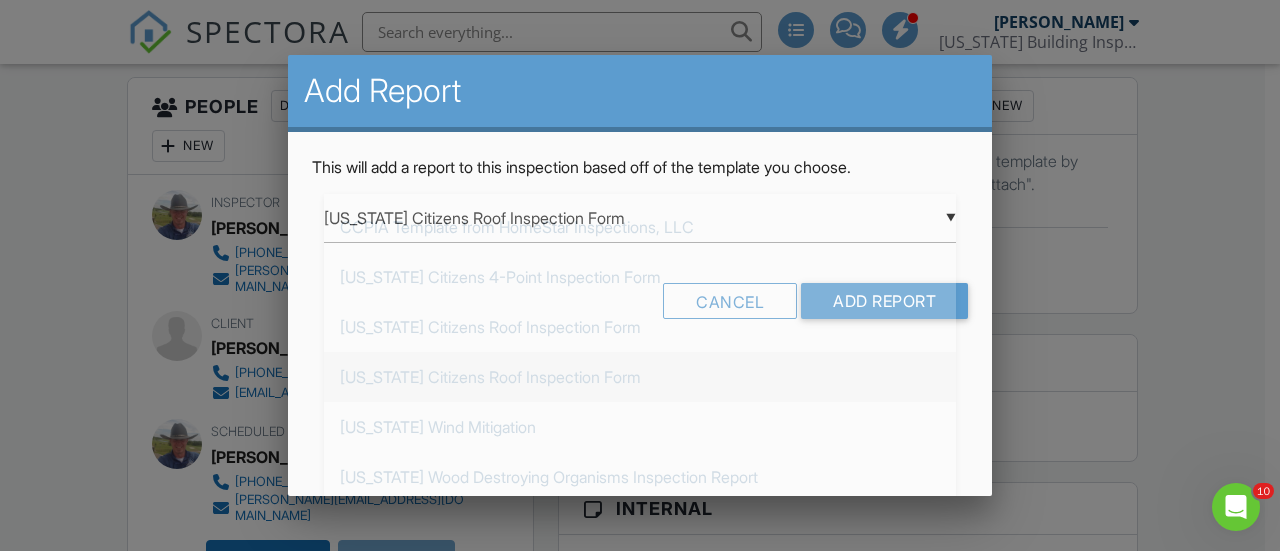 scroll, scrollTop: 0, scrollLeft: 0, axis: both 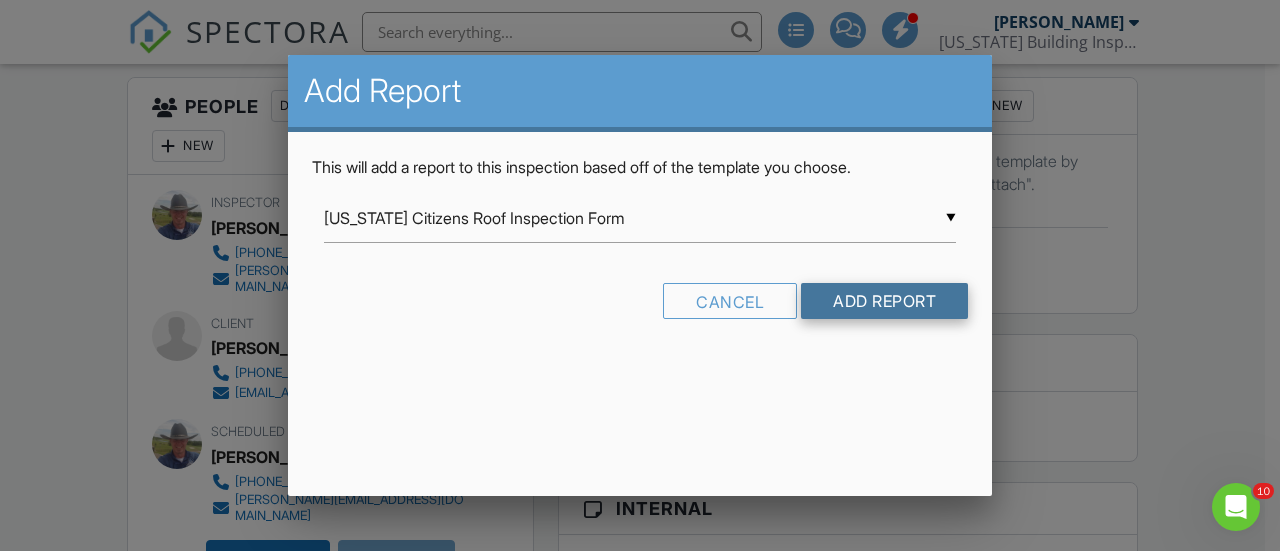 click on "Add Report" at bounding box center (884, 301) 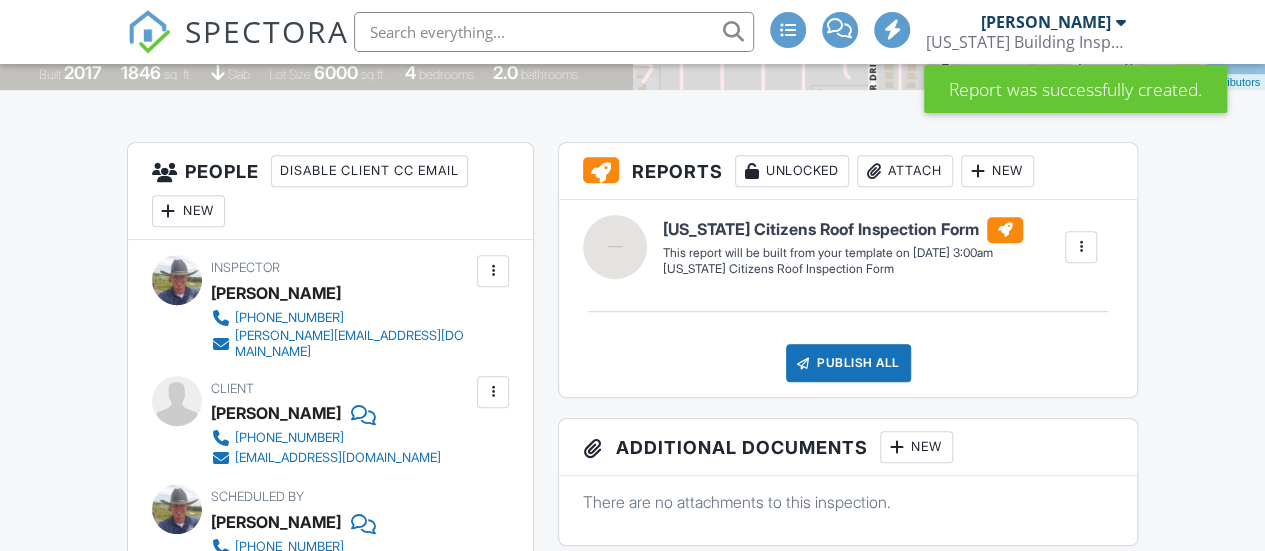 scroll, scrollTop: 451, scrollLeft: 0, axis: vertical 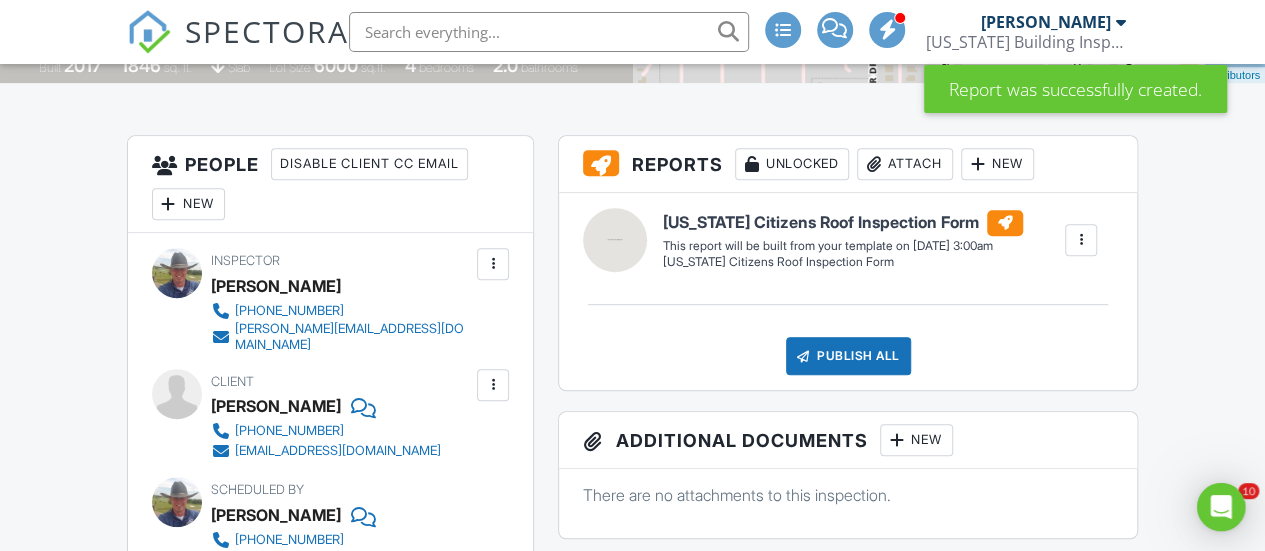 click at bounding box center (1081, 240) 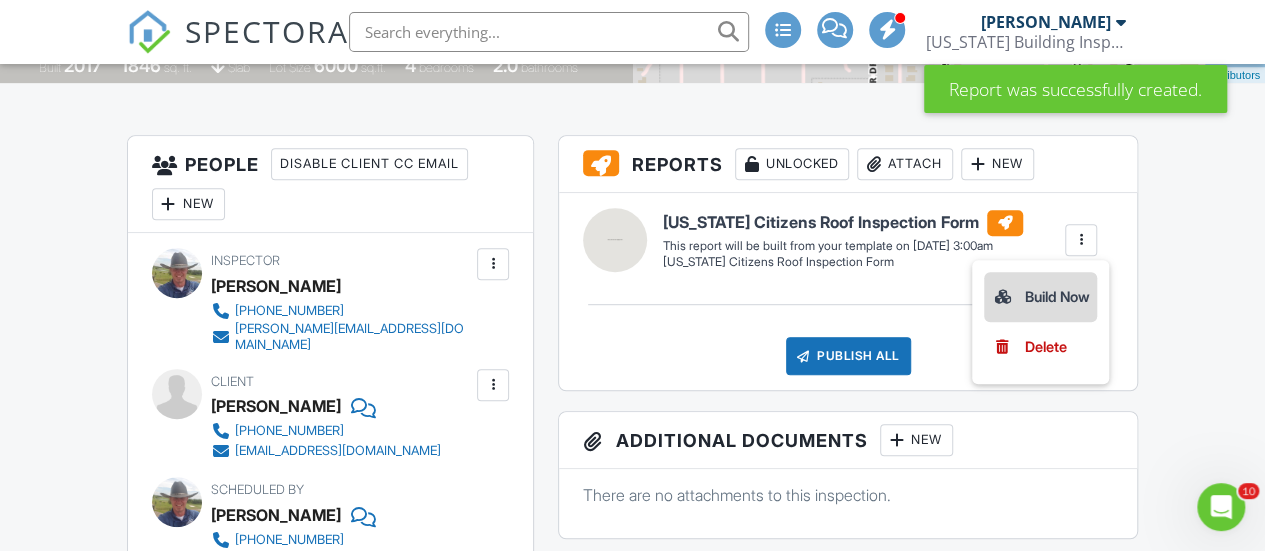 click on "Build Now" at bounding box center (1040, 297) 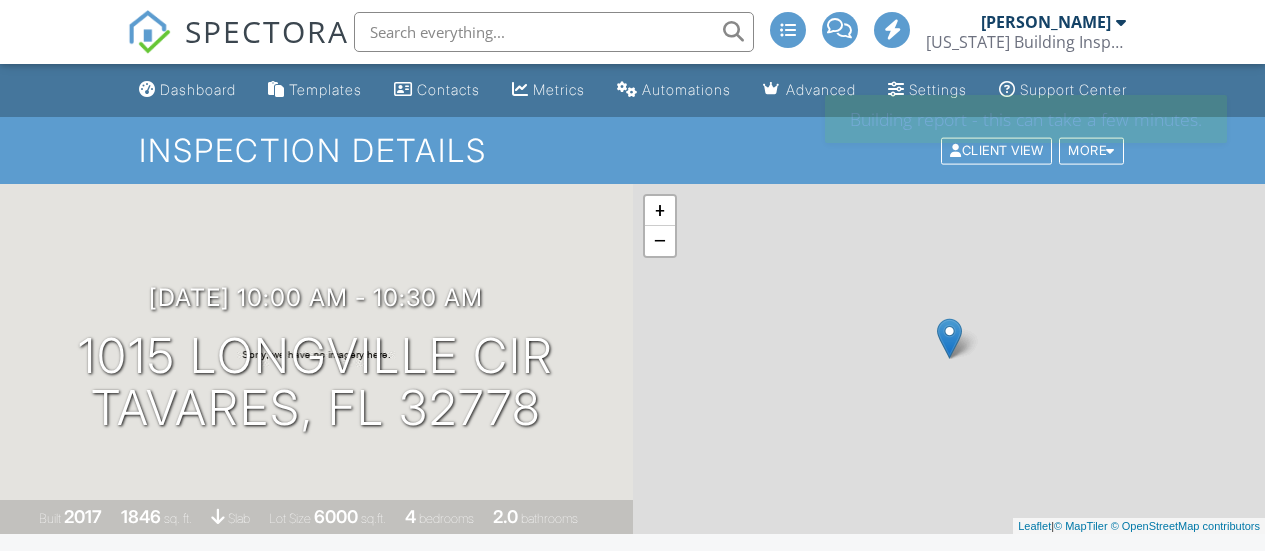 scroll, scrollTop: 0, scrollLeft: 0, axis: both 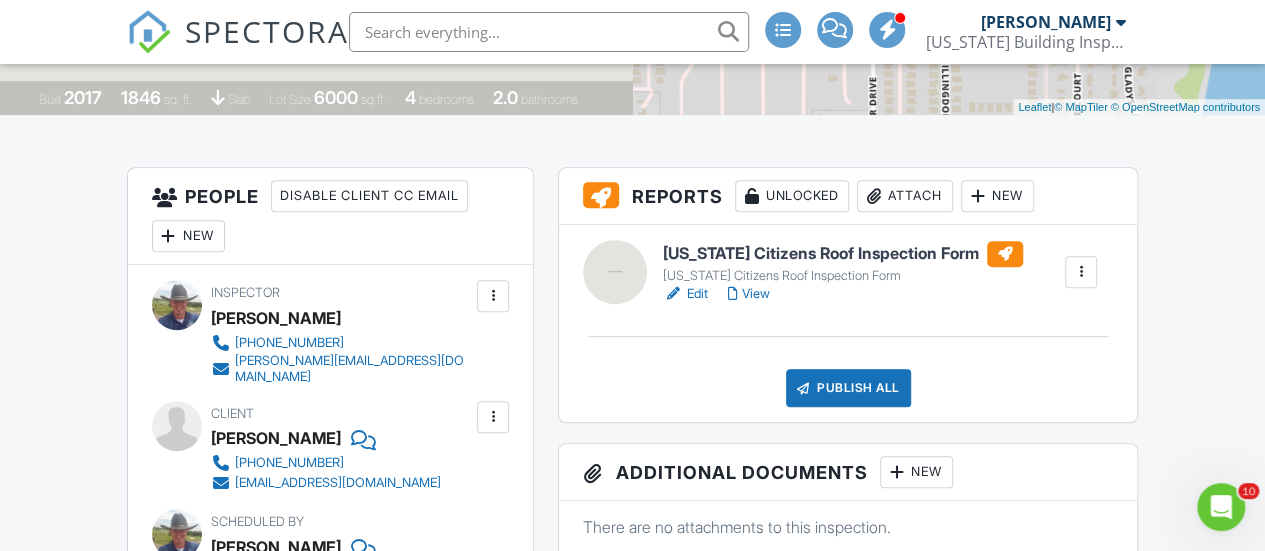 click on "View" at bounding box center (749, 294) 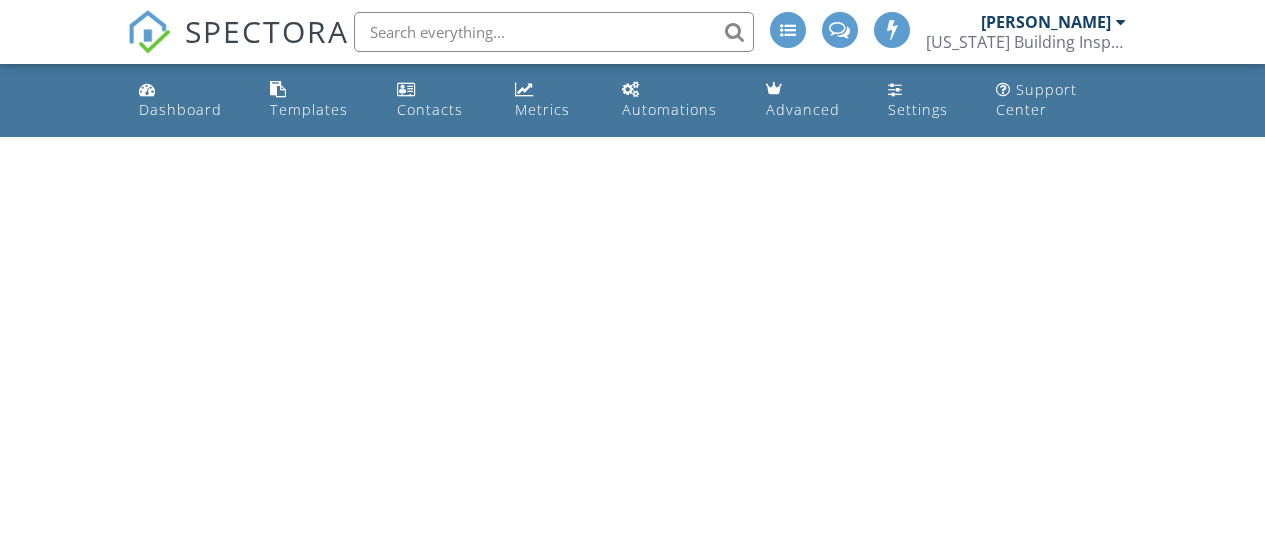 scroll, scrollTop: 0, scrollLeft: 0, axis: both 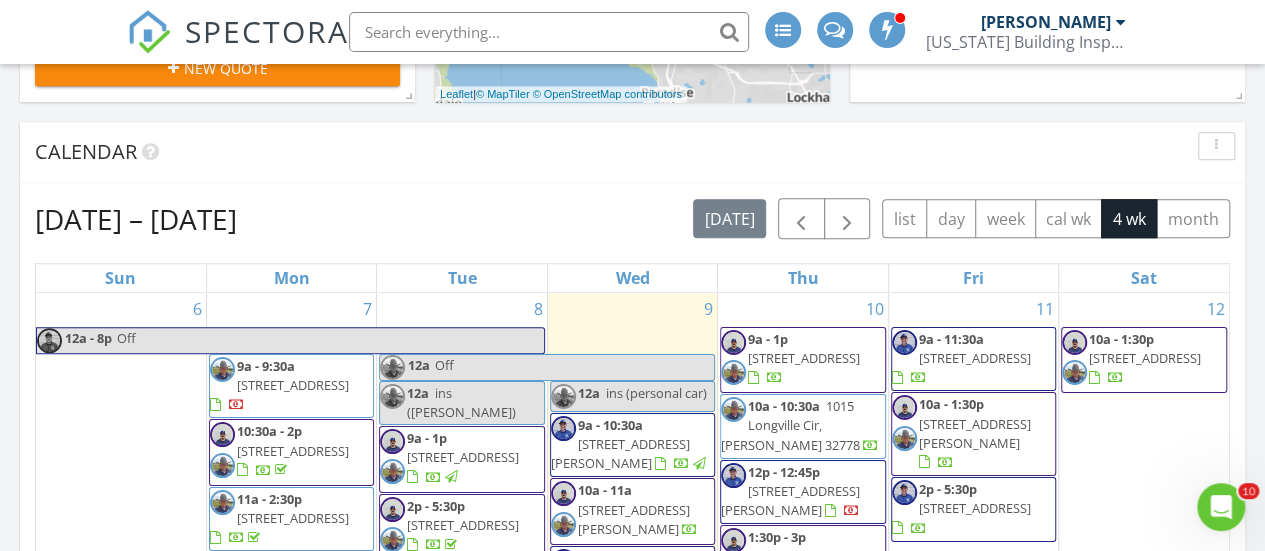 click on "1015 Longville Cir, Tavares 32778" at bounding box center (790, 425) 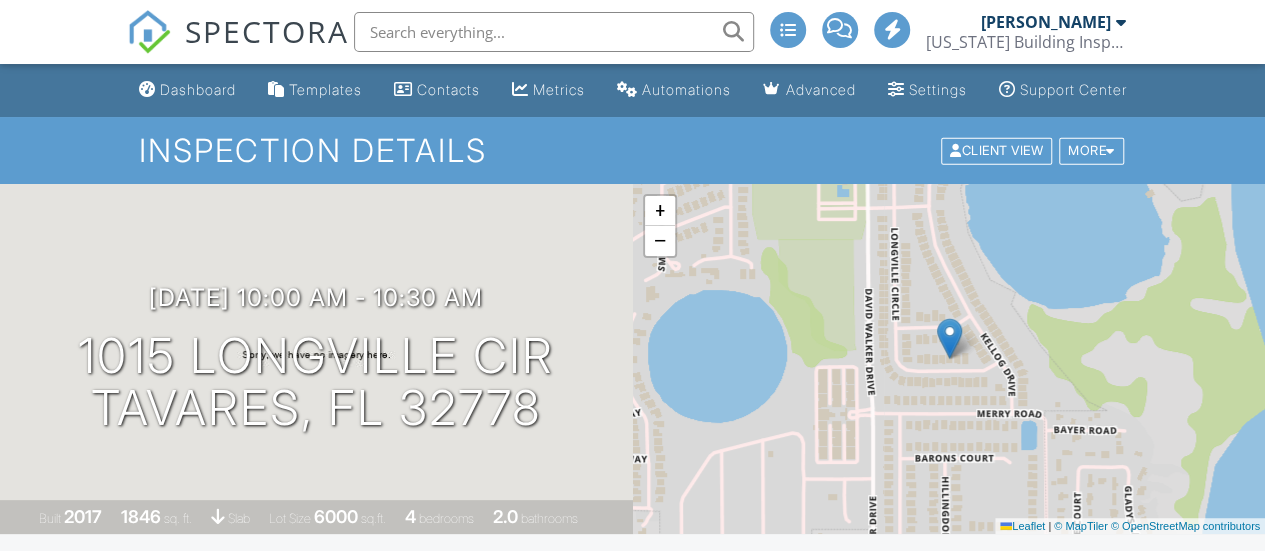 scroll, scrollTop: 442, scrollLeft: 0, axis: vertical 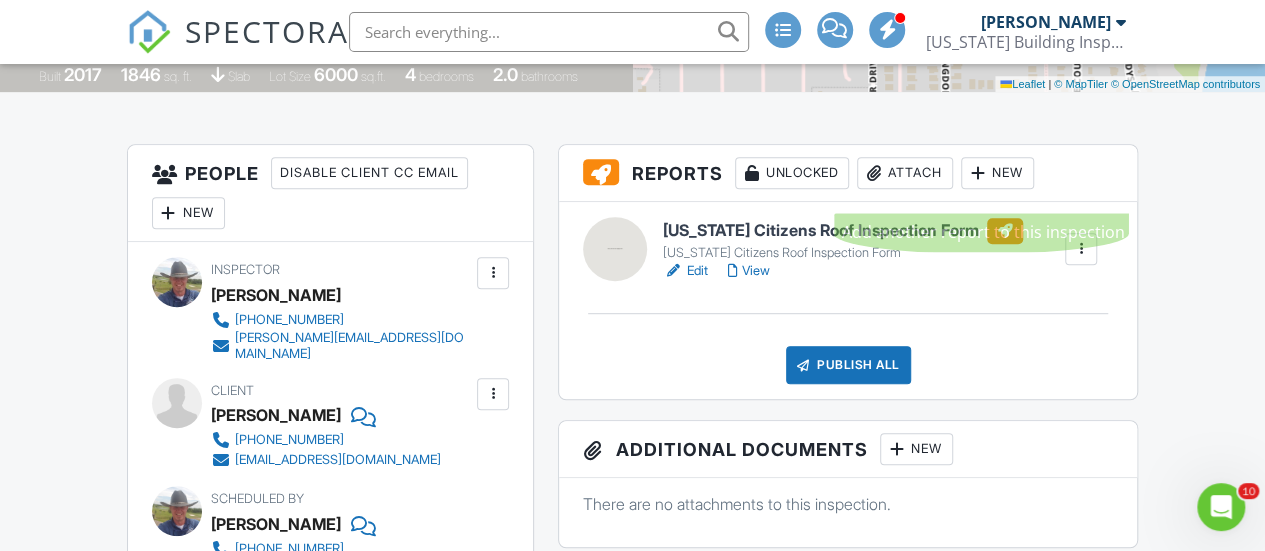click at bounding box center [978, 173] 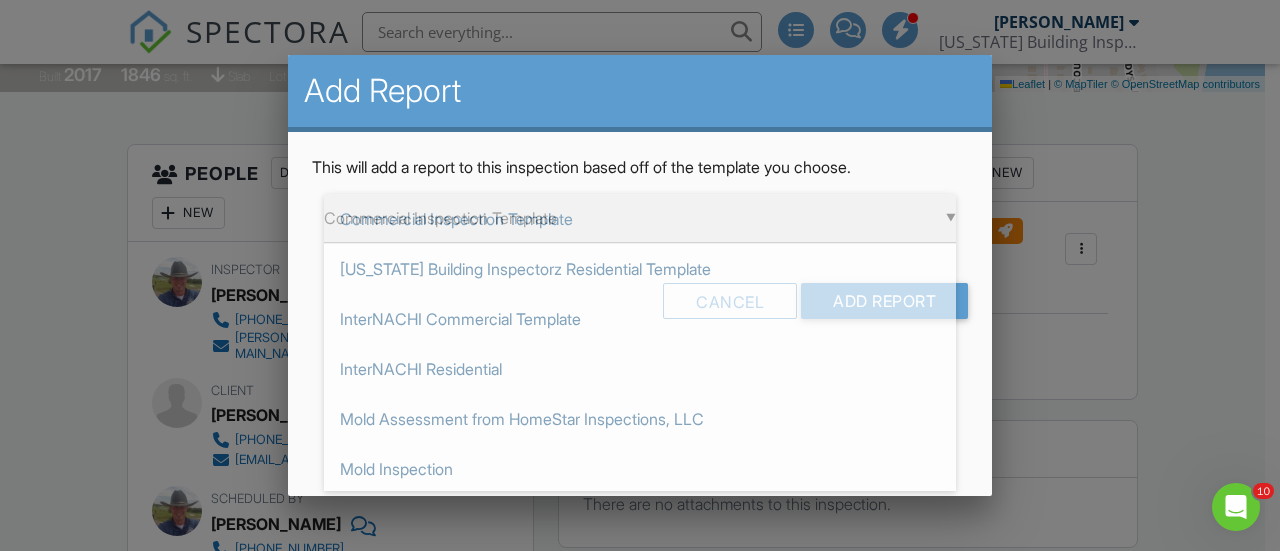 click on "▼ Commercial Inspection Template Commercial Inspection Template Florida Building Inspectorz Residential Template InterNACHI Commercial Template InterNACHI Residential  Mold Assessment from HomeStar Inspections, LLC Mold Inspection Assisted Living Inspection Report from HomeStar Inspections, LLC CCPIA Template from HomeStar Inspections, LLC Florida Citizens 4-Point Inspection Form Florida Citizens Roof Inspection Form Florida Citizens Roof Inspection Form Florida Wind Mitigation  Florida Wood Destroying Organisms Inspection Report Pre-Drywall Template  Commercial Inspection Template
Florida Building Inspectorz Residential Template
InterNACHI Commercial Template
InterNACHI Residential
Mold Assessment from HomeStar Inspections, LLC
Mold Inspection
Assisted Living Inspection Report from HomeStar Inspections, LLC
CCPIA Template from HomeStar Inspections, LLC
Florida Citizens 4-Point Inspection Form
Florida Citizens Roof Inspection Form
Florida Citizens Roof Inspection Form" at bounding box center (640, 218) 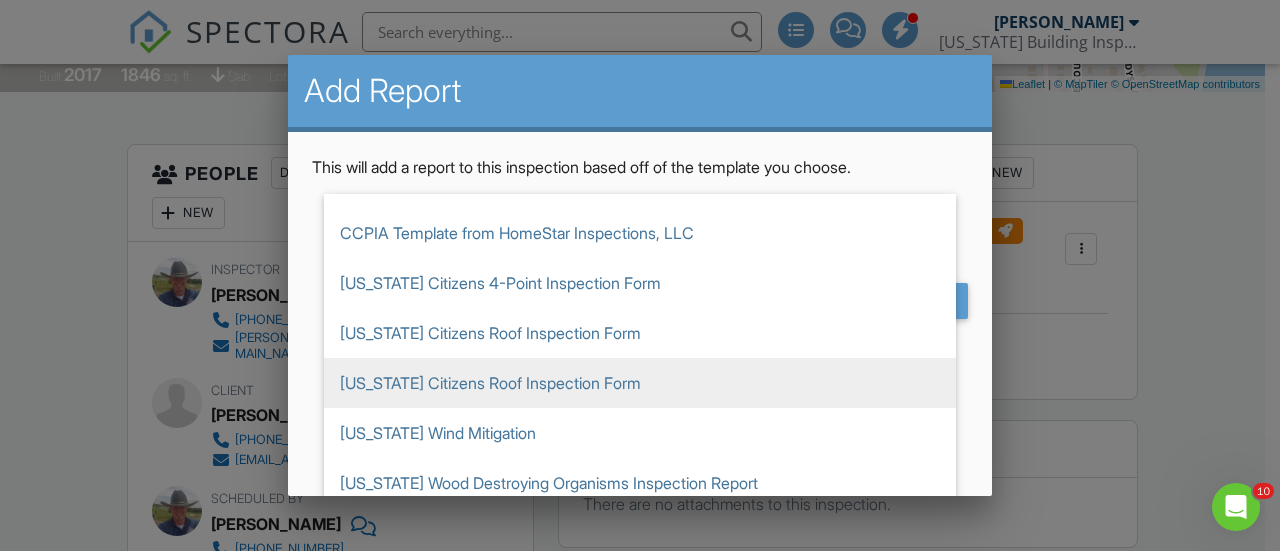 scroll, scrollTop: 342, scrollLeft: 0, axis: vertical 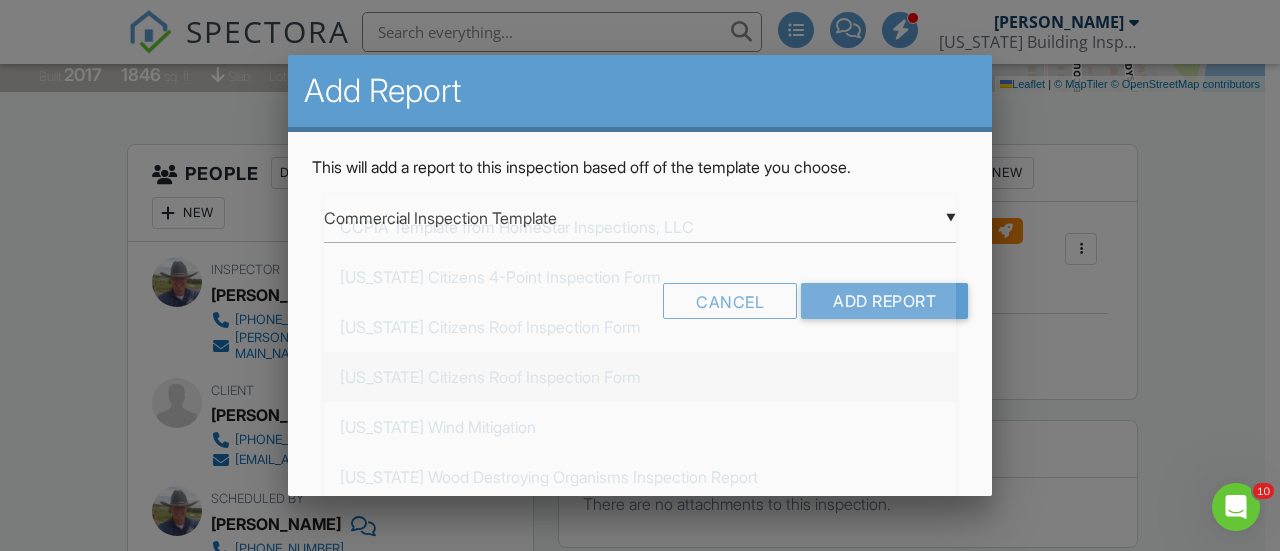 click on "[US_STATE] Citizens Roof Inspection Form" at bounding box center (640, 377) 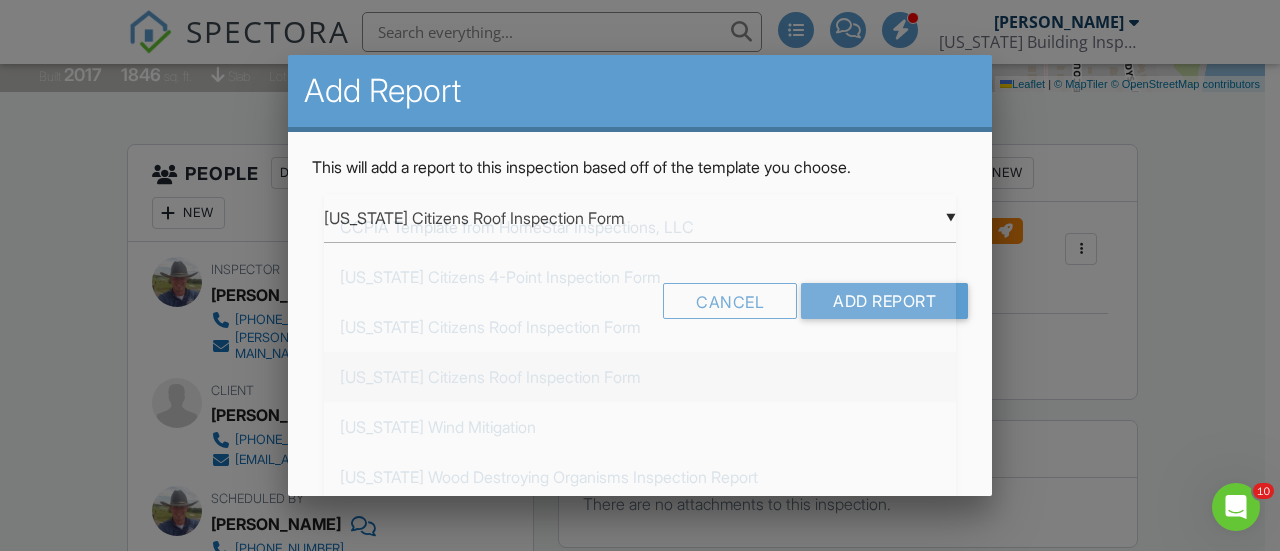 scroll, scrollTop: 0, scrollLeft: 0, axis: both 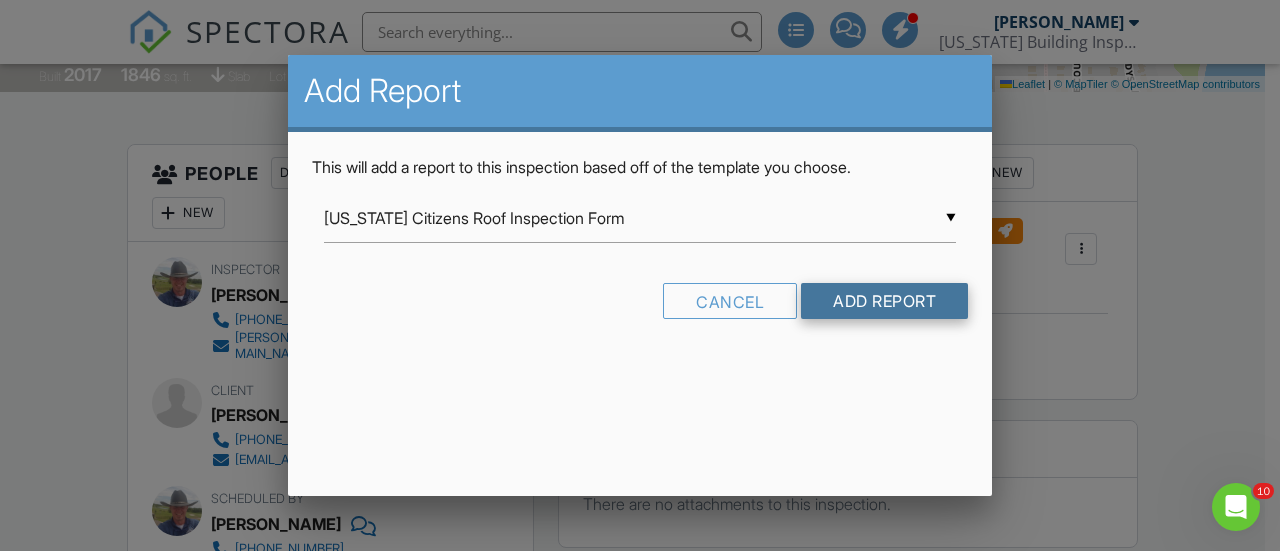 click on "Add Report" at bounding box center [884, 301] 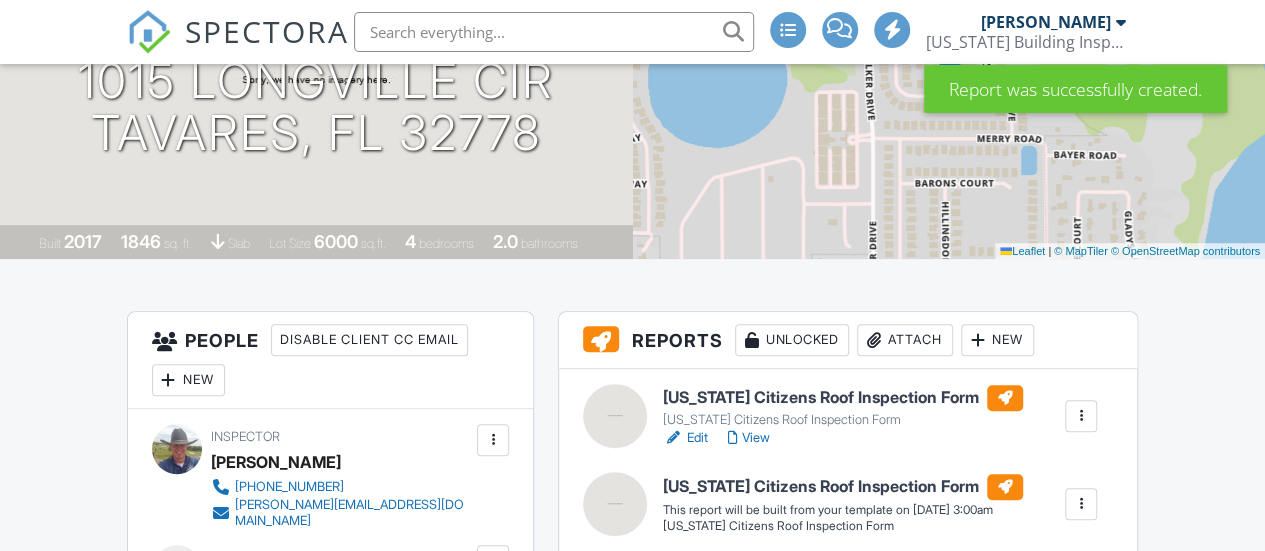 scroll, scrollTop: 382, scrollLeft: 0, axis: vertical 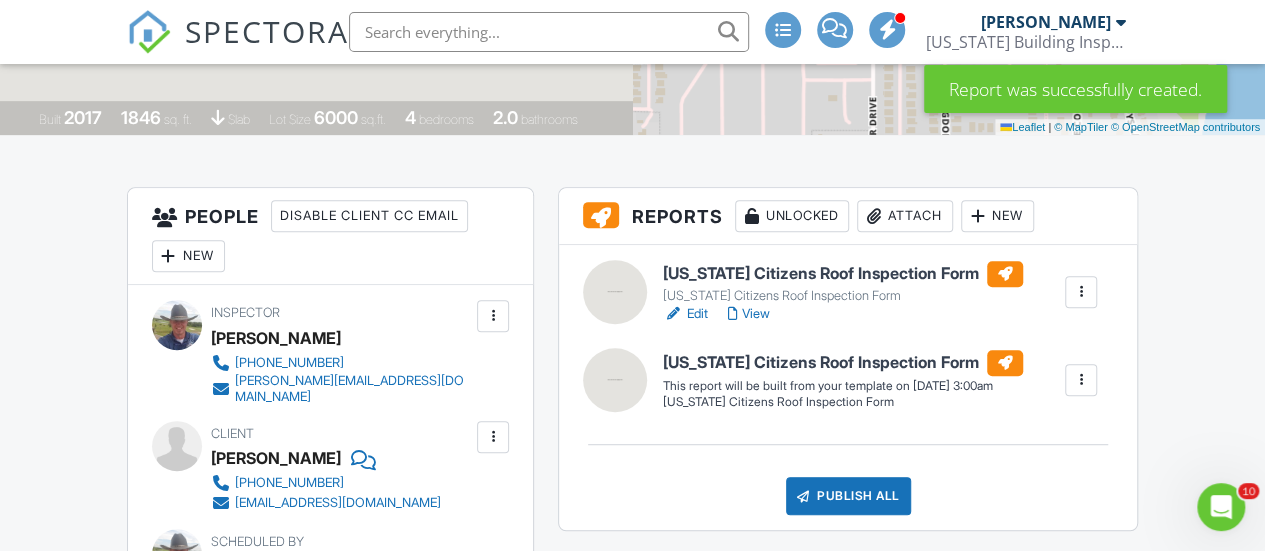 click at bounding box center [1081, 380] 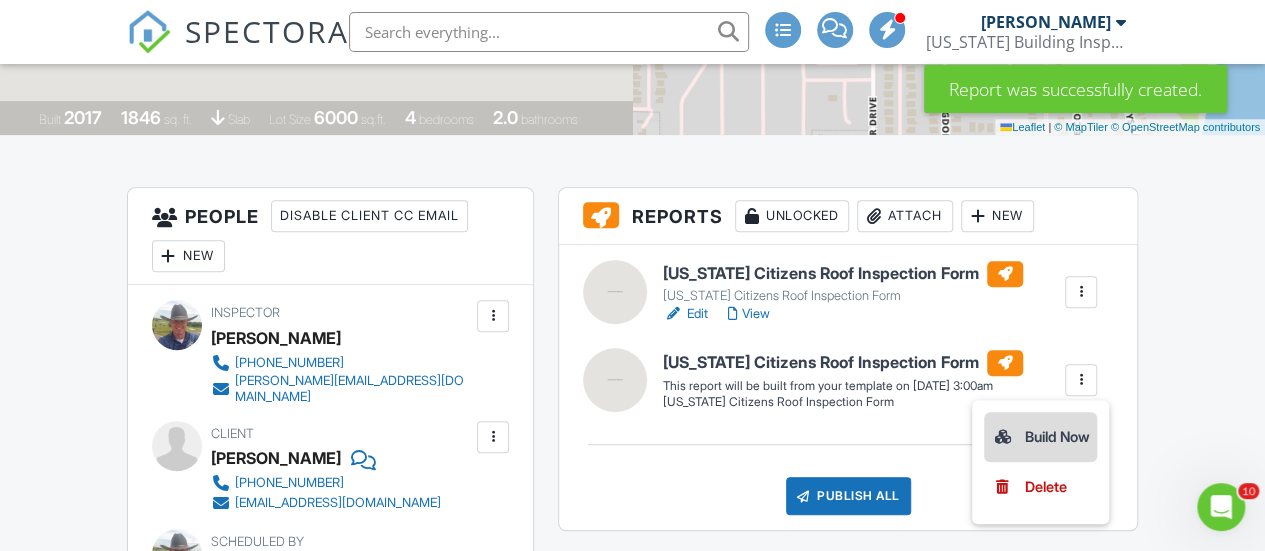 click on "Build Now" at bounding box center [1040, 437] 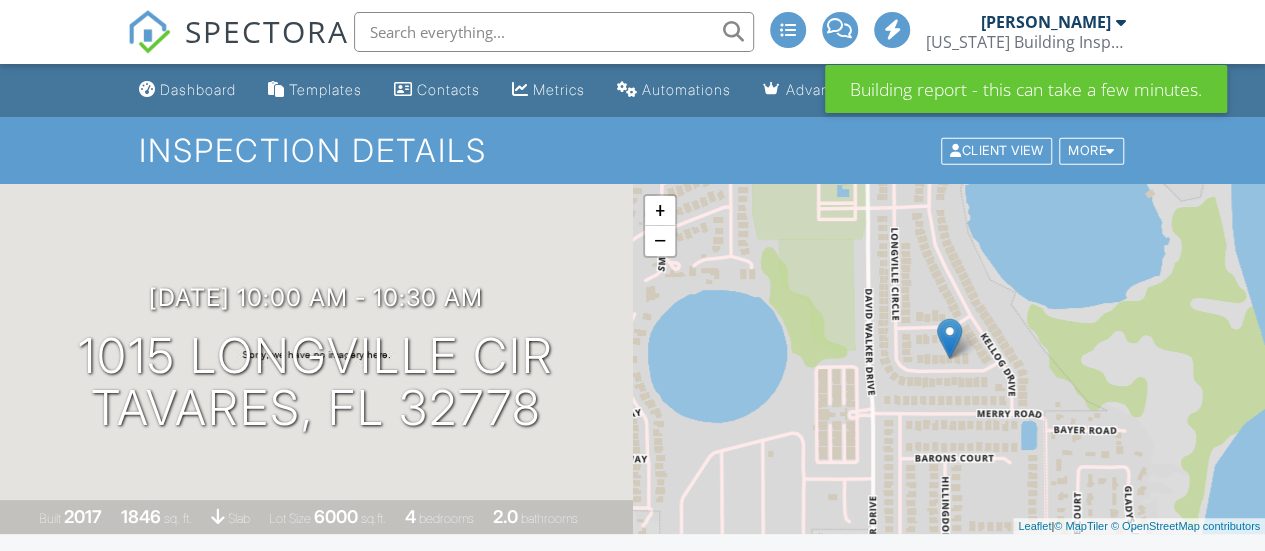 scroll, scrollTop: 350, scrollLeft: 0, axis: vertical 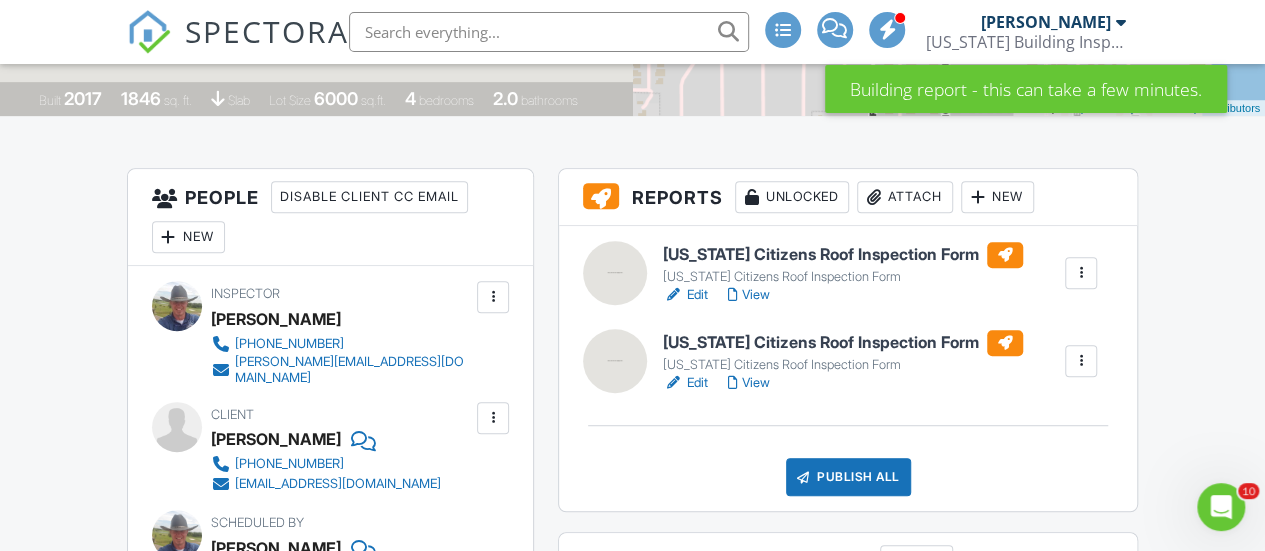 click on "View" at bounding box center [749, 383] 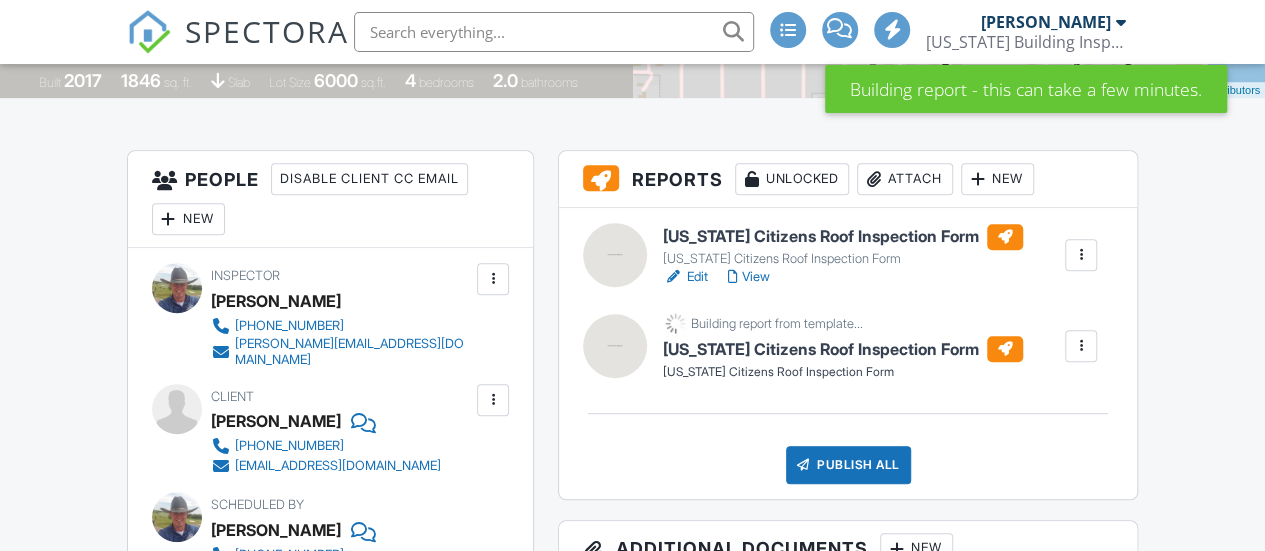 scroll, scrollTop: 436, scrollLeft: 0, axis: vertical 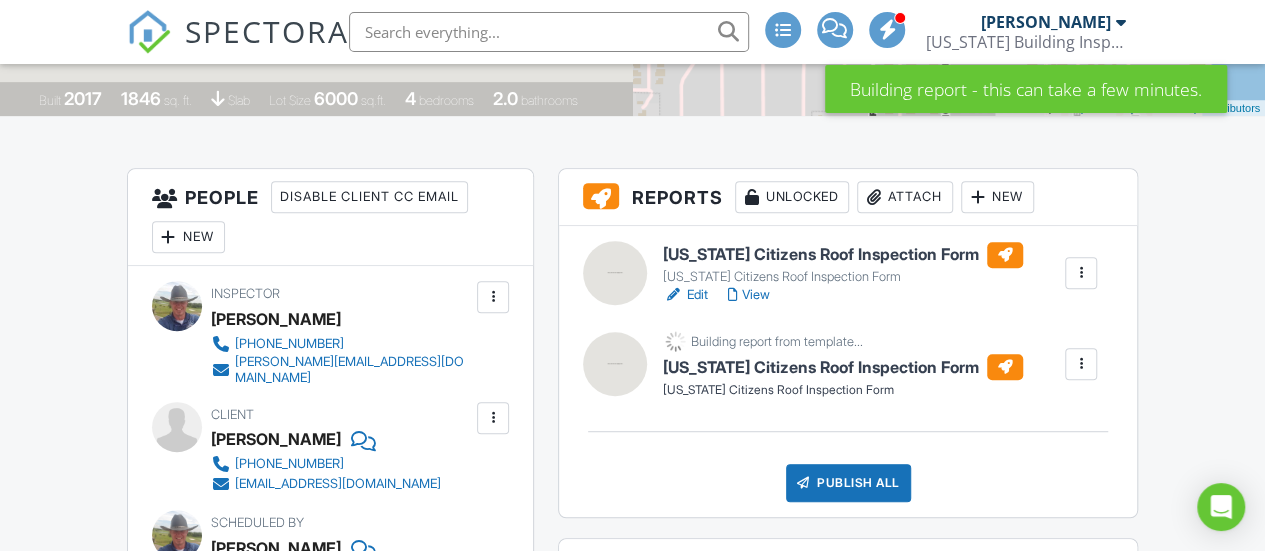click at bounding box center [1081, 273] 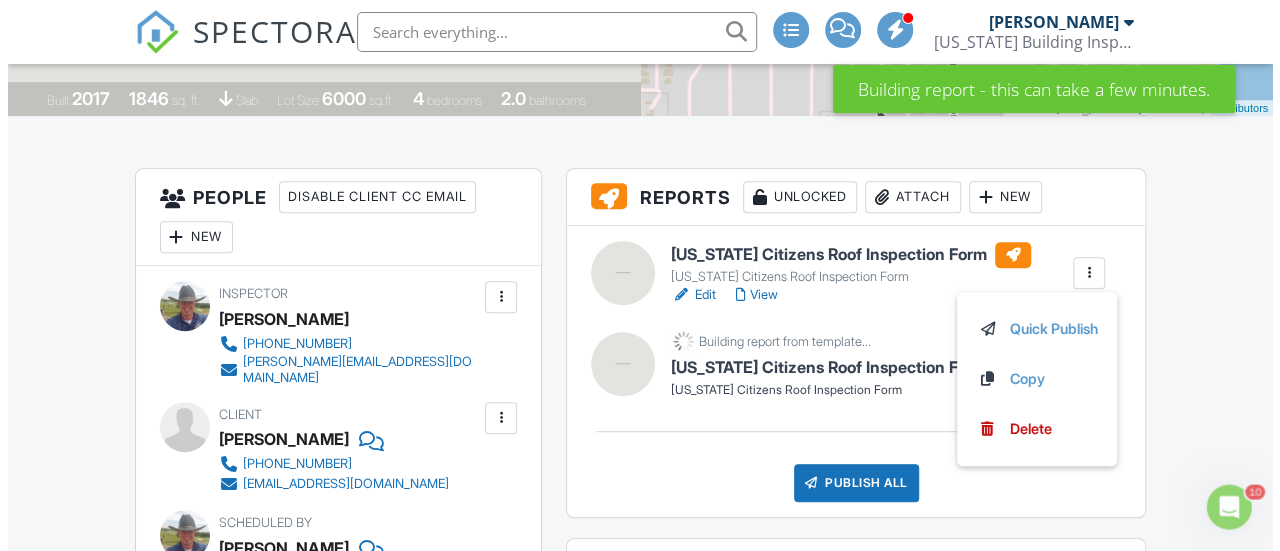 scroll, scrollTop: 0, scrollLeft: 0, axis: both 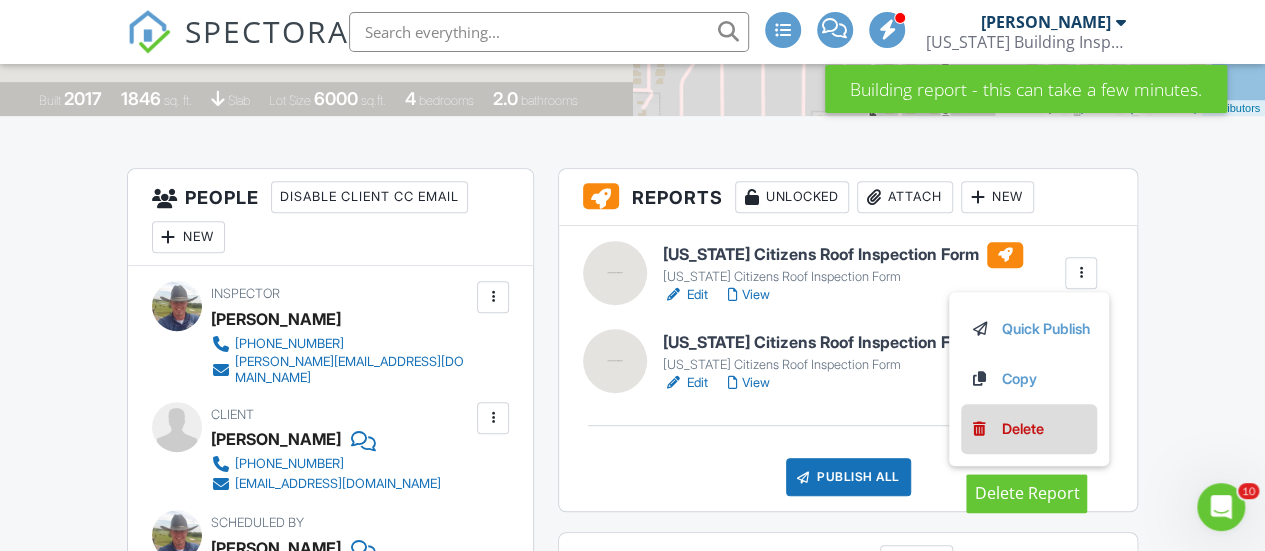 click on "Delete" at bounding box center (1022, 429) 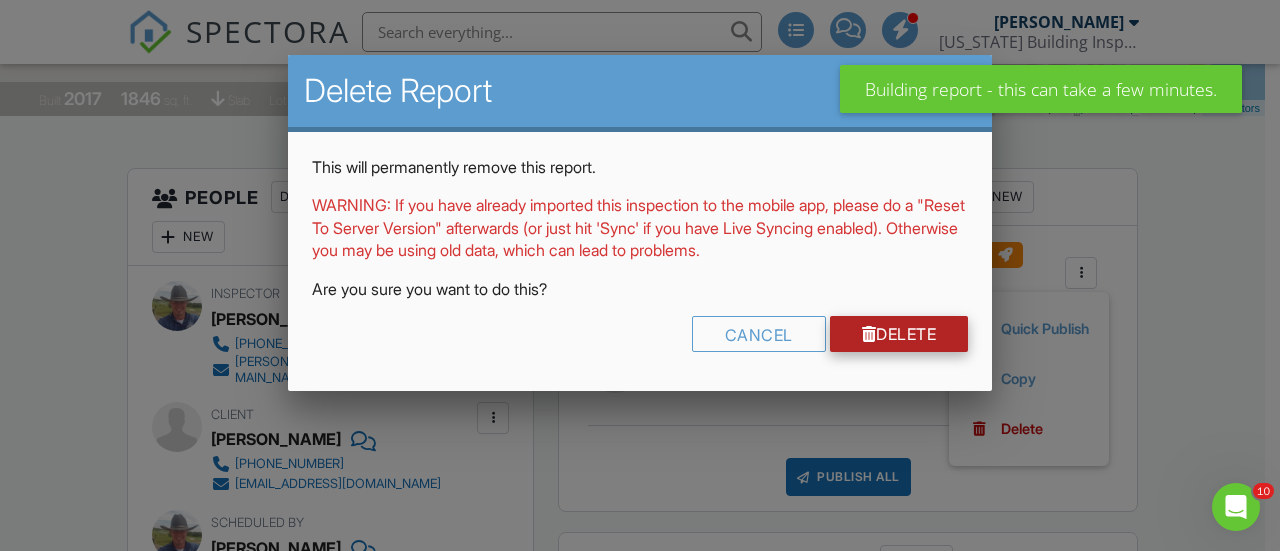 click on "Delete" at bounding box center (899, 334) 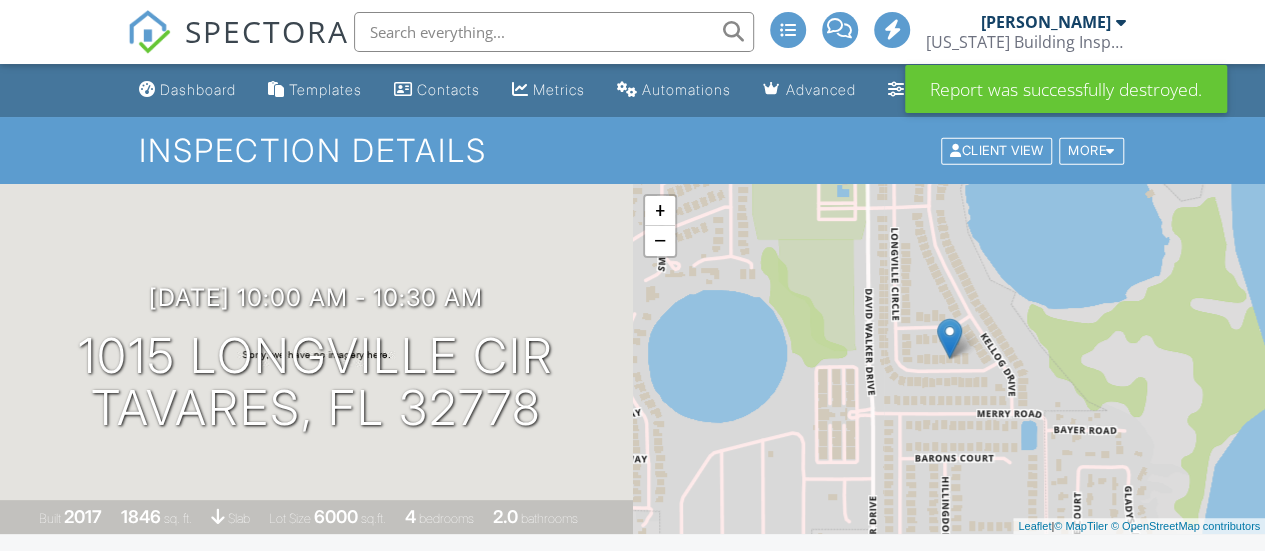 scroll, scrollTop: 420, scrollLeft: 0, axis: vertical 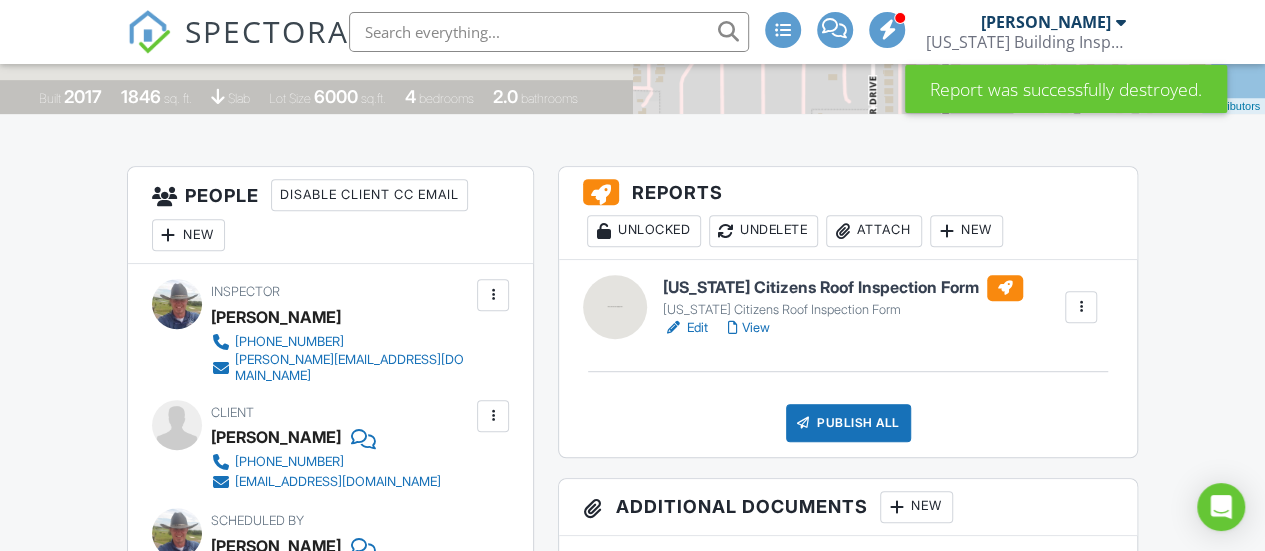 click at bounding box center [1081, 307] 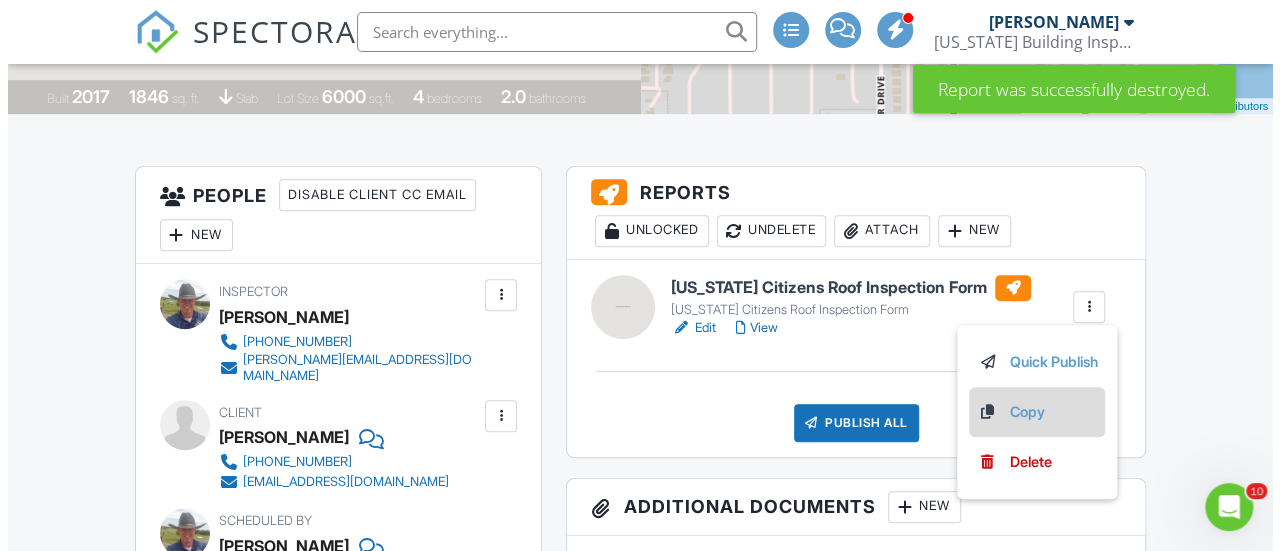 scroll, scrollTop: 0, scrollLeft: 0, axis: both 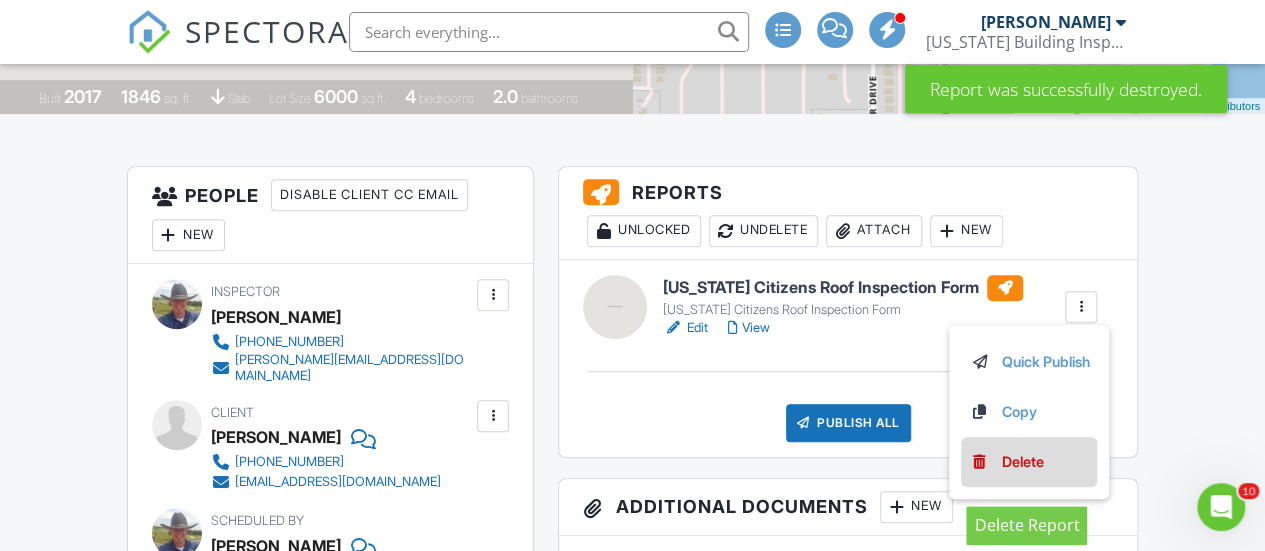 click on "Delete" at bounding box center [1022, 462] 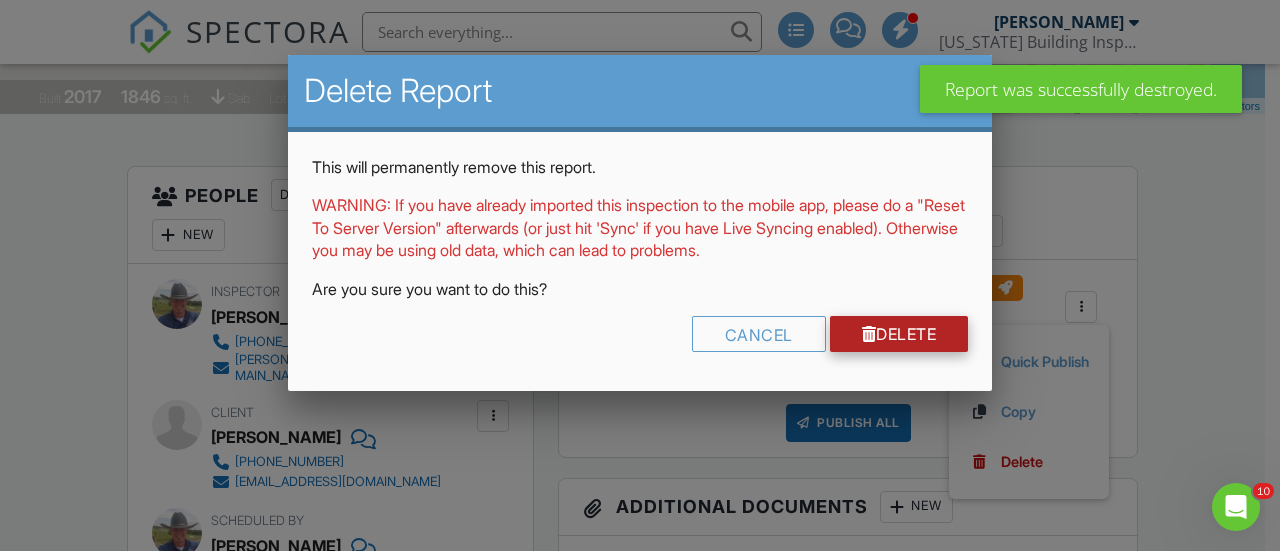 click on "Delete" at bounding box center (899, 334) 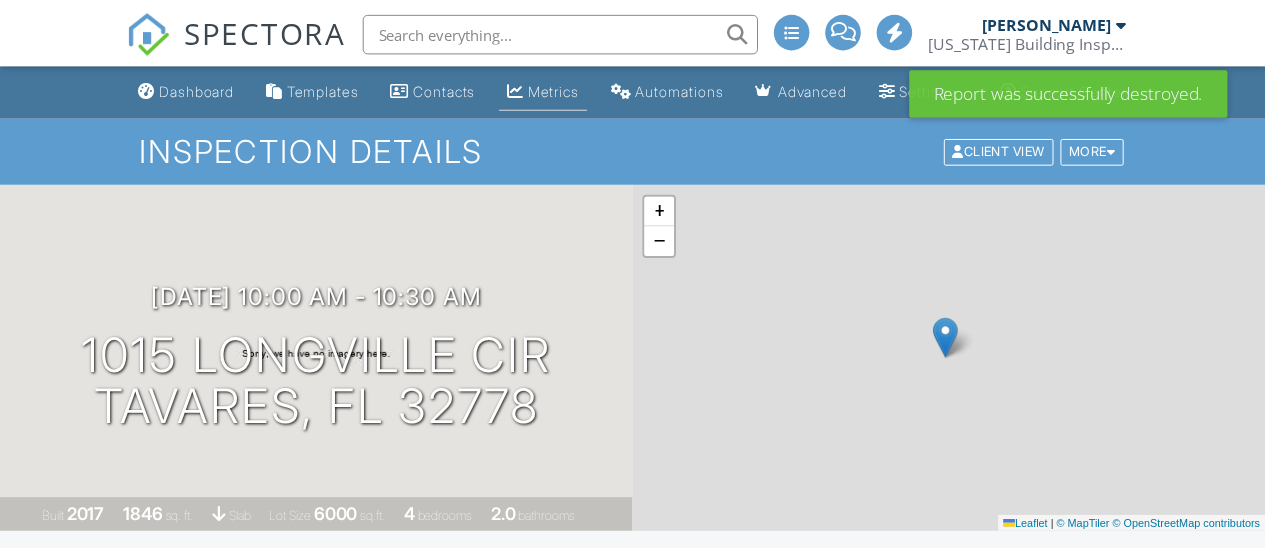 scroll, scrollTop: 0, scrollLeft: 0, axis: both 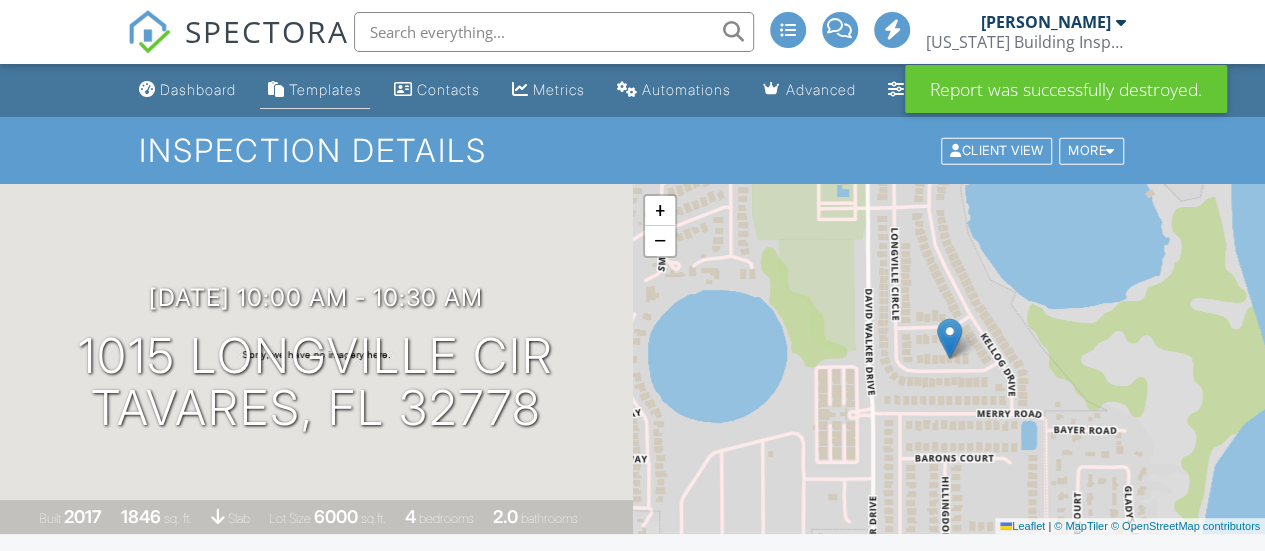 click on "Templates" at bounding box center [325, 89] 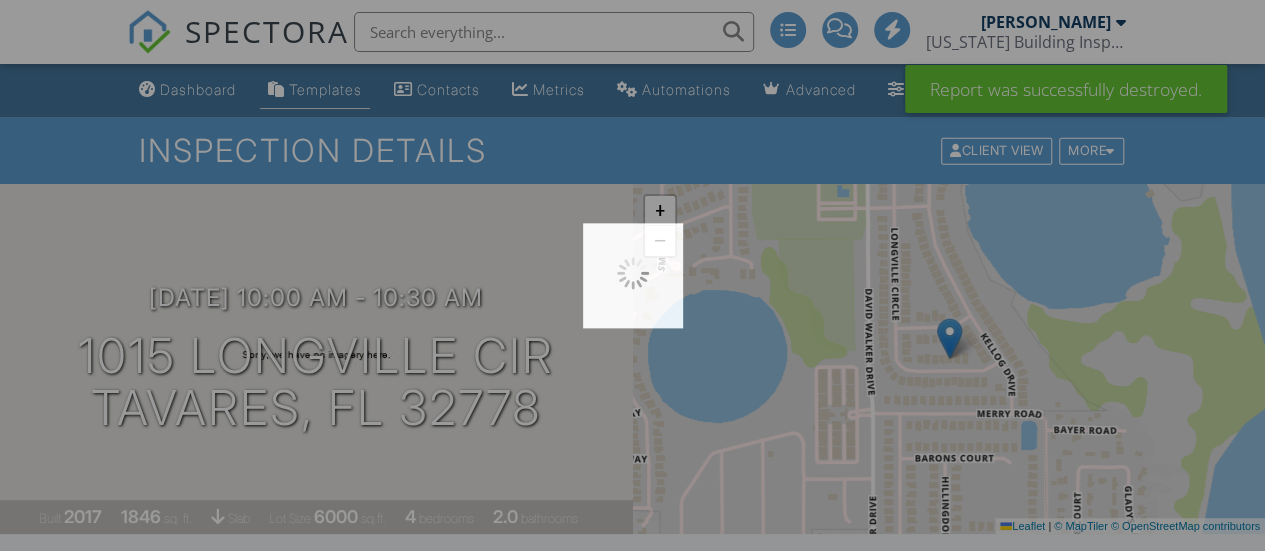 scroll, scrollTop: 0, scrollLeft: 0, axis: both 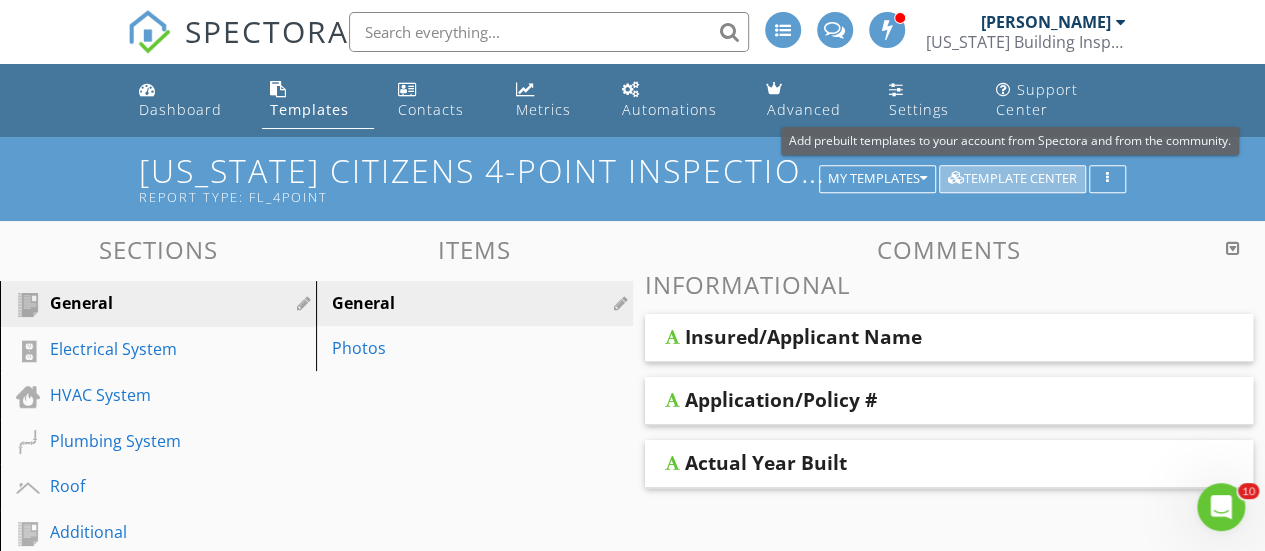 click on "Template Center" at bounding box center [1012, 179] 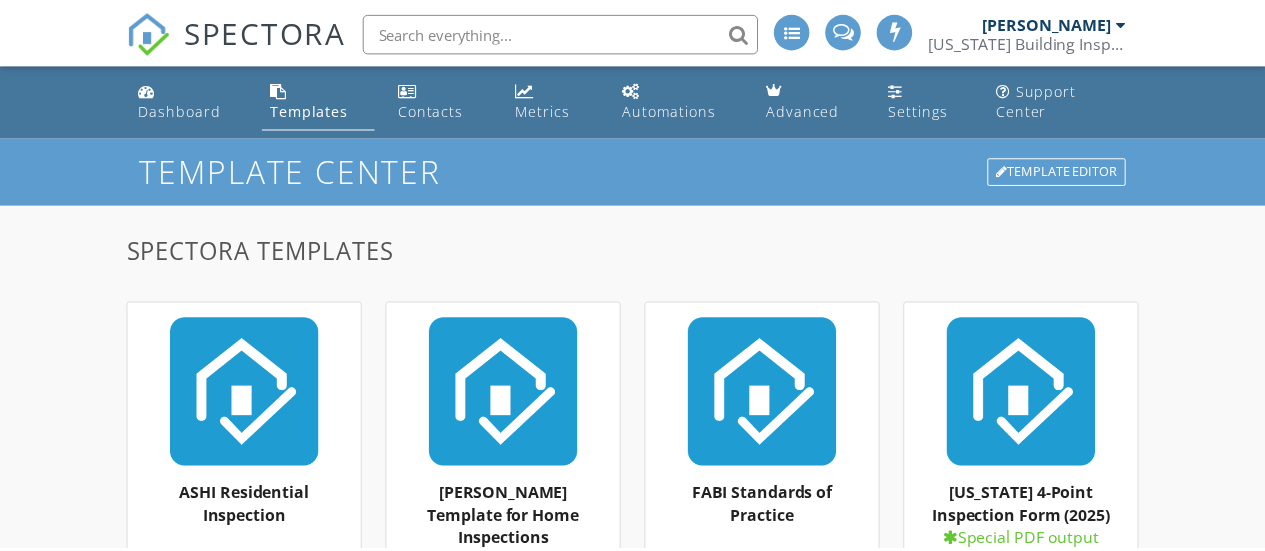 scroll, scrollTop: 0, scrollLeft: 0, axis: both 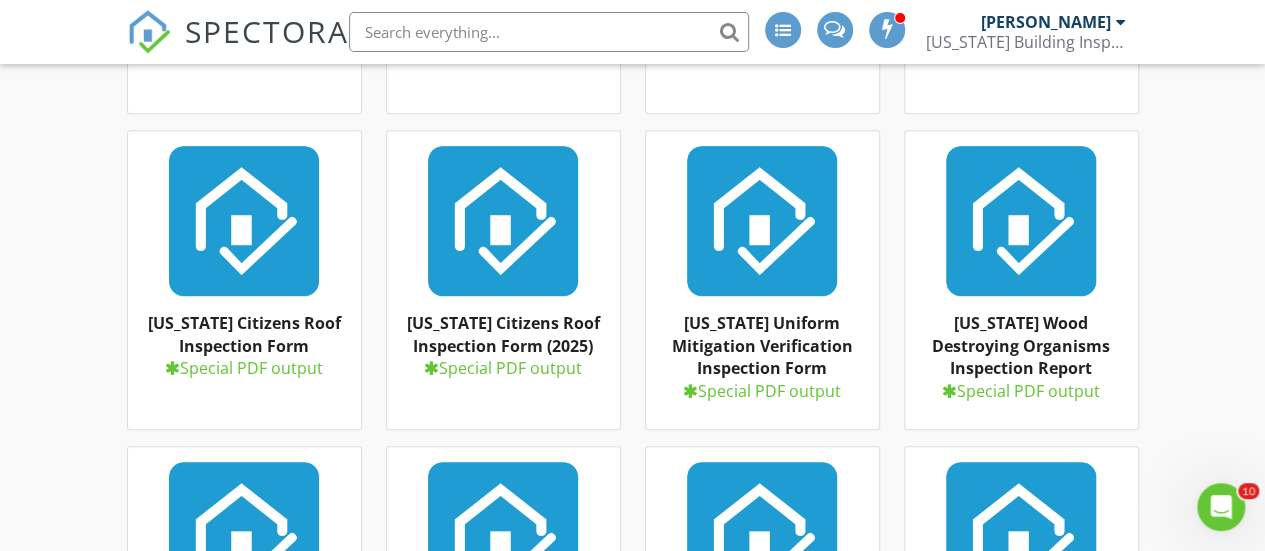 click on "Florida Citizens Roof Inspection Form (2025)" at bounding box center [503, 334] 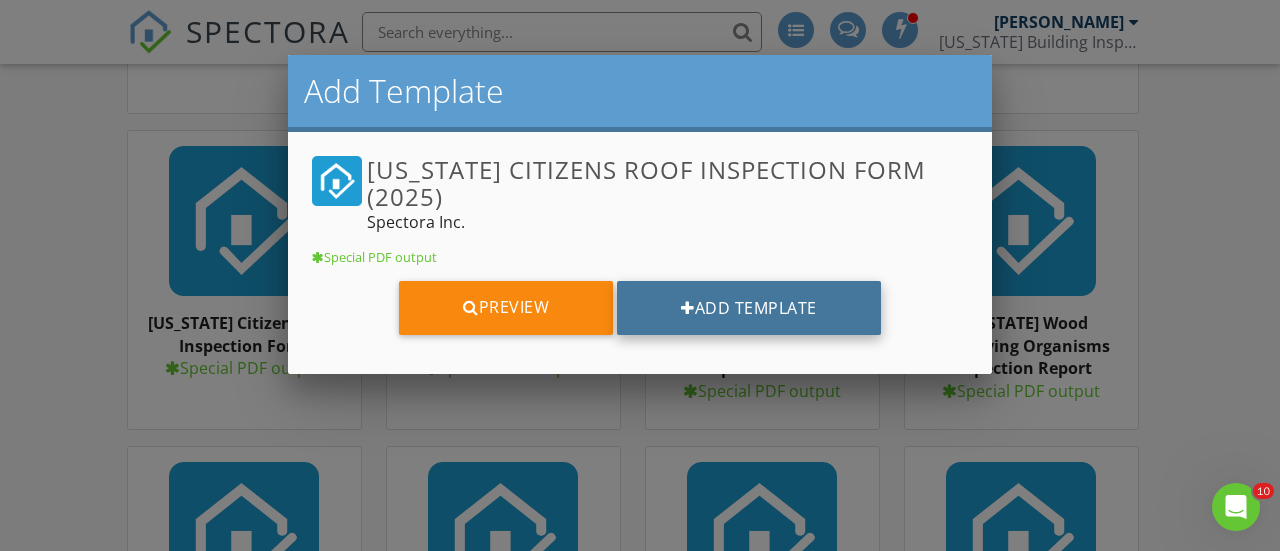 click on "Add Template" at bounding box center [749, 308] 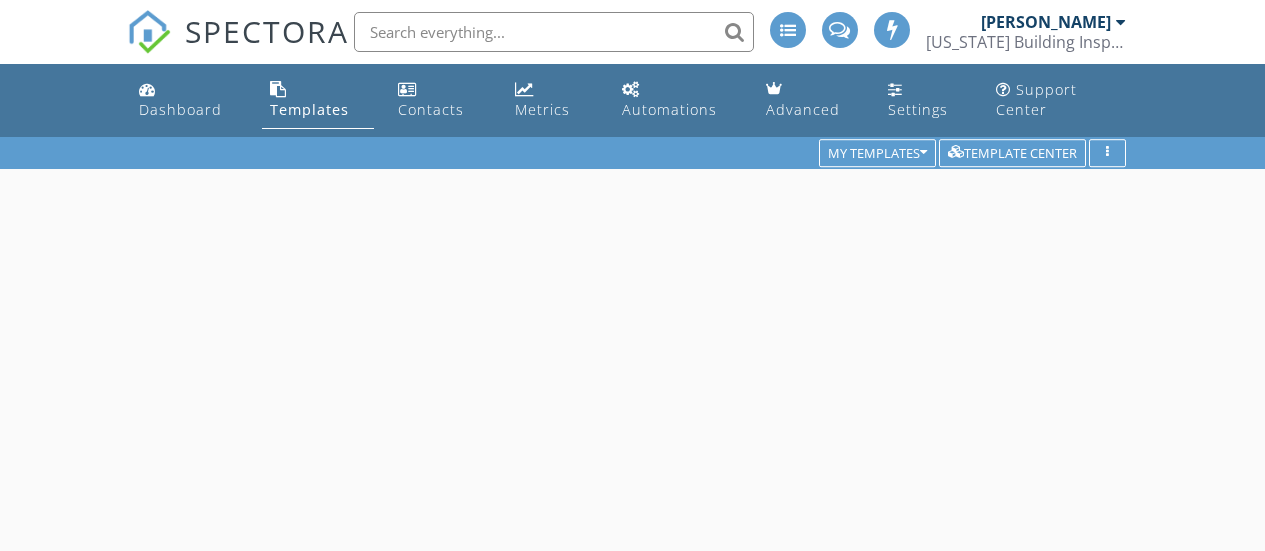 scroll, scrollTop: 0, scrollLeft: 0, axis: both 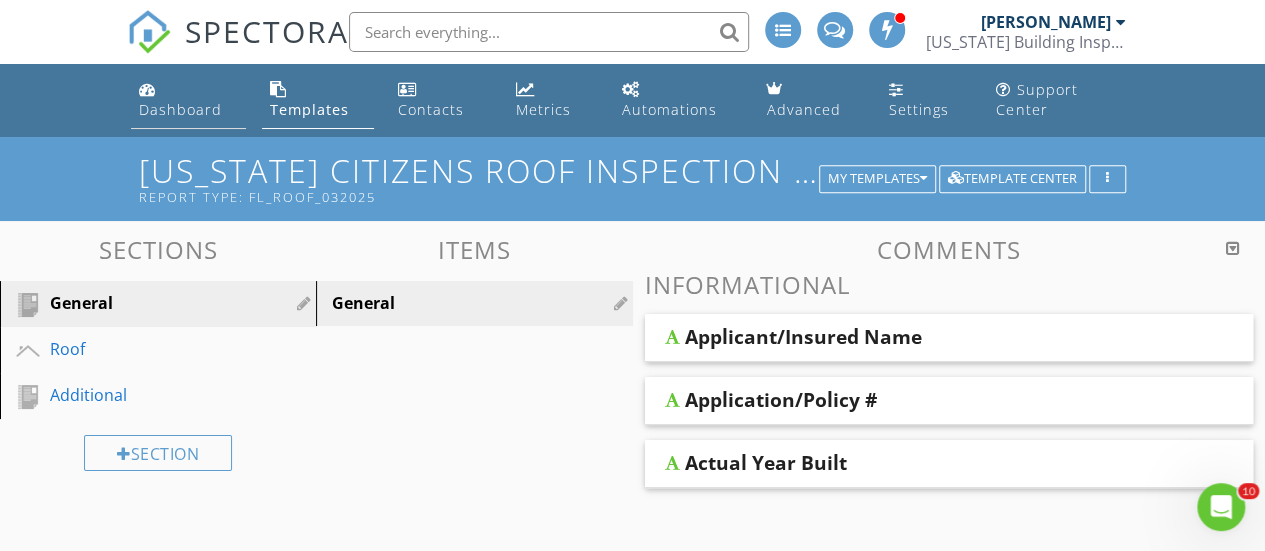 click on "Dashboard" at bounding box center [180, 109] 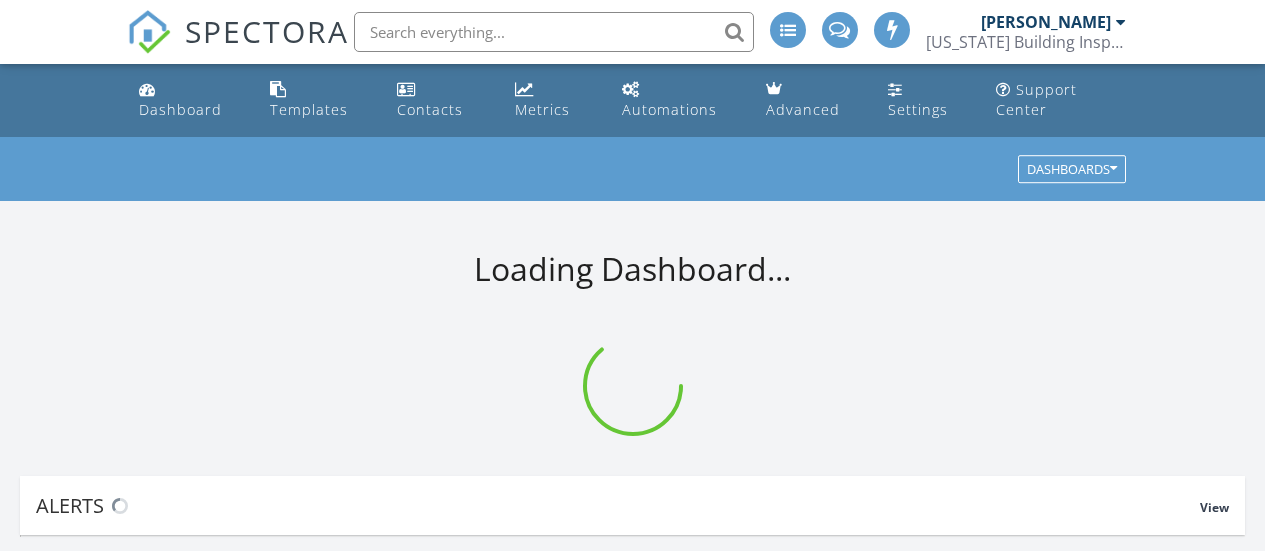scroll, scrollTop: 0, scrollLeft: 0, axis: both 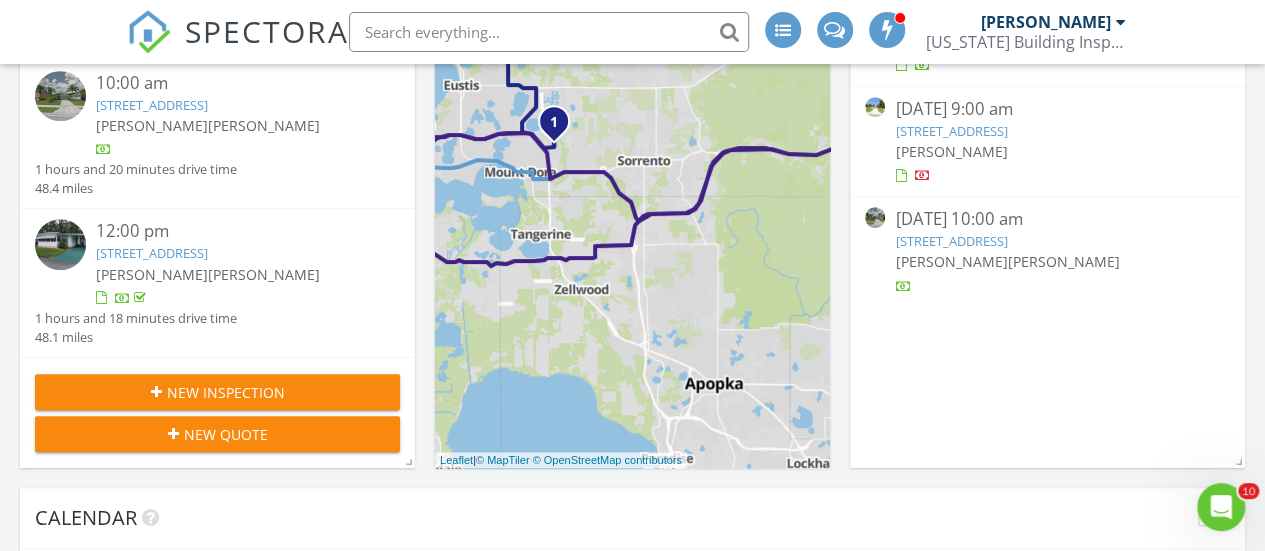 click on "[STREET_ADDRESS]" at bounding box center [152, 105] 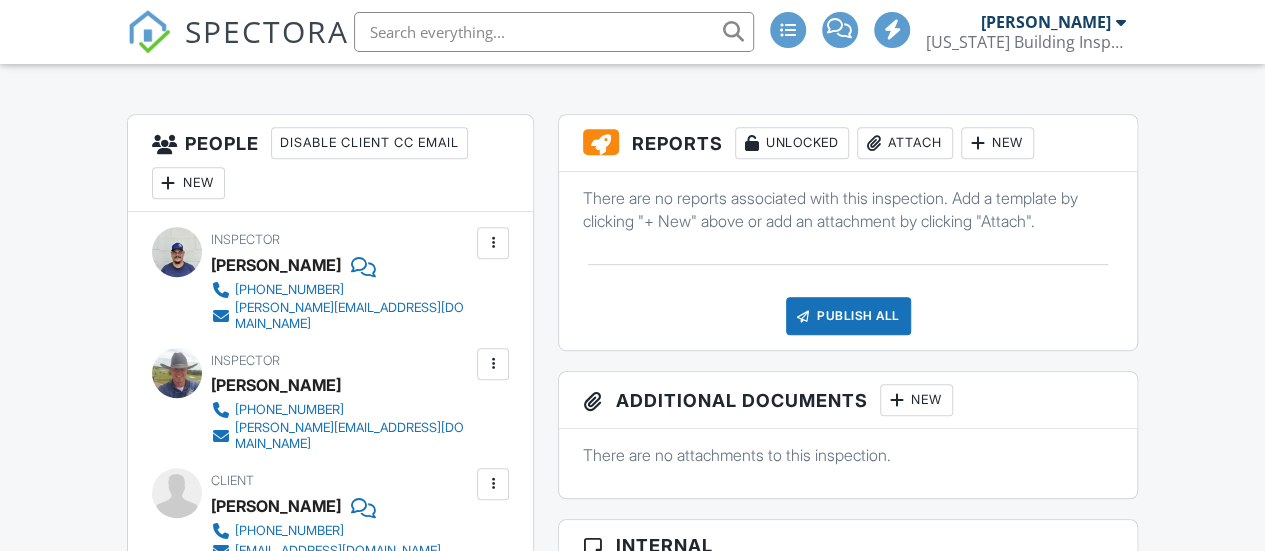 scroll, scrollTop: 472, scrollLeft: 0, axis: vertical 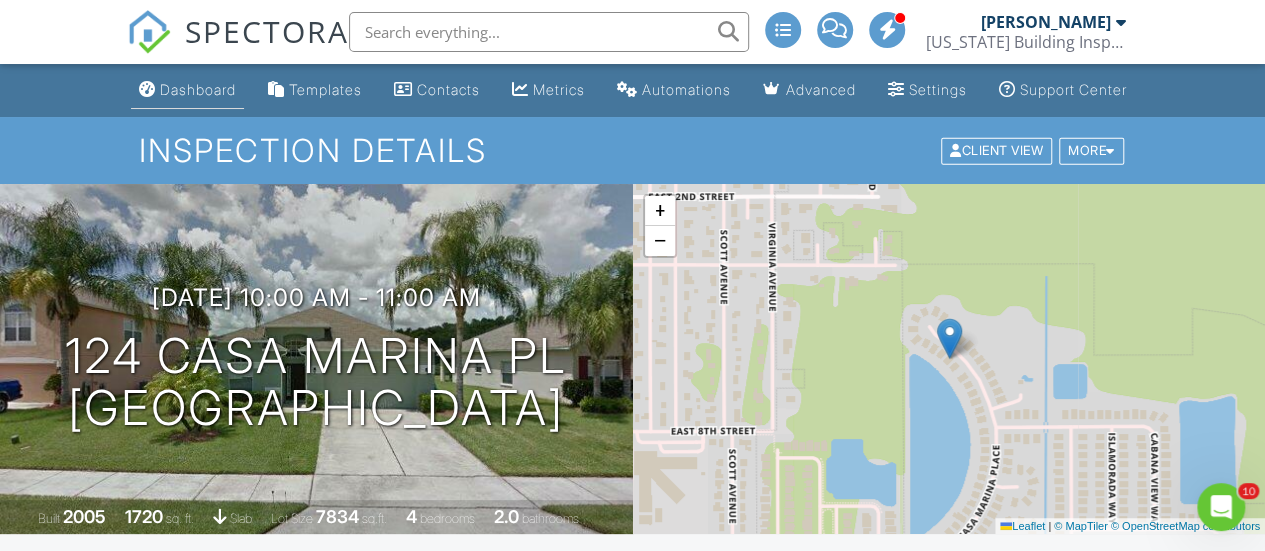 click on "Dashboard" at bounding box center (198, 89) 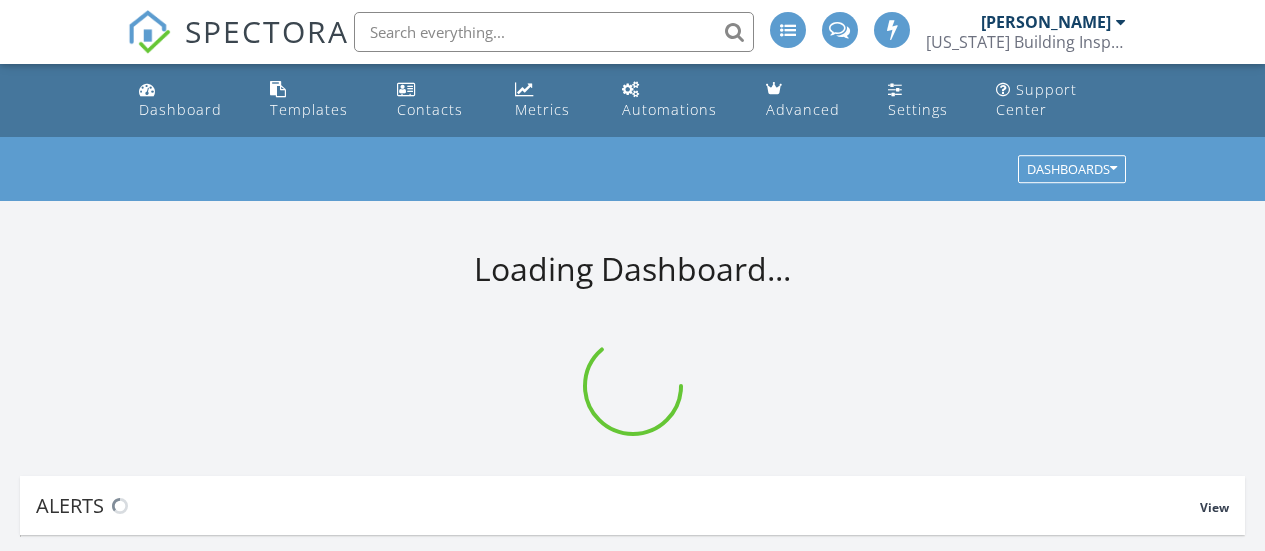 scroll, scrollTop: 0, scrollLeft: 0, axis: both 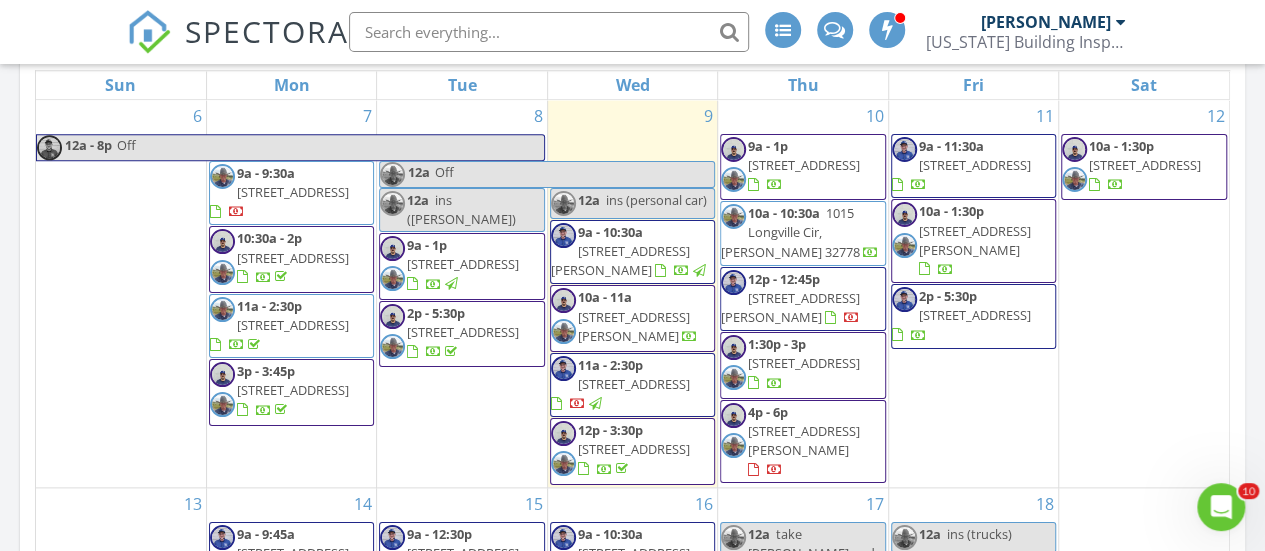 click on "12p - 12:45p
[STREET_ADDRESS][PERSON_NAME]" at bounding box center (802, 299) 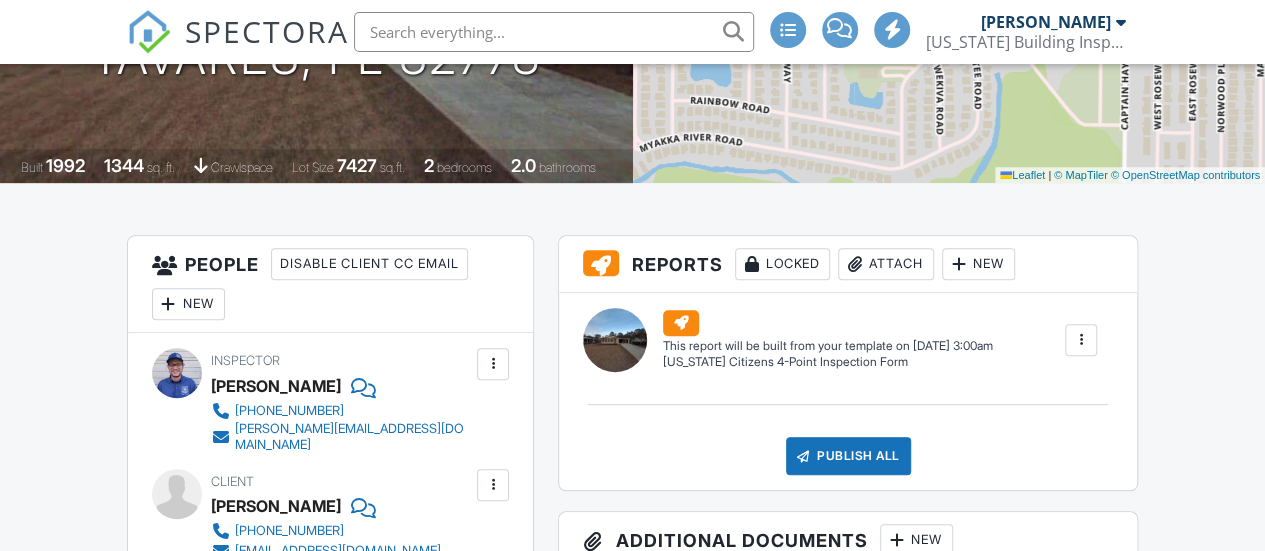 scroll, scrollTop: 542, scrollLeft: 0, axis: vertical 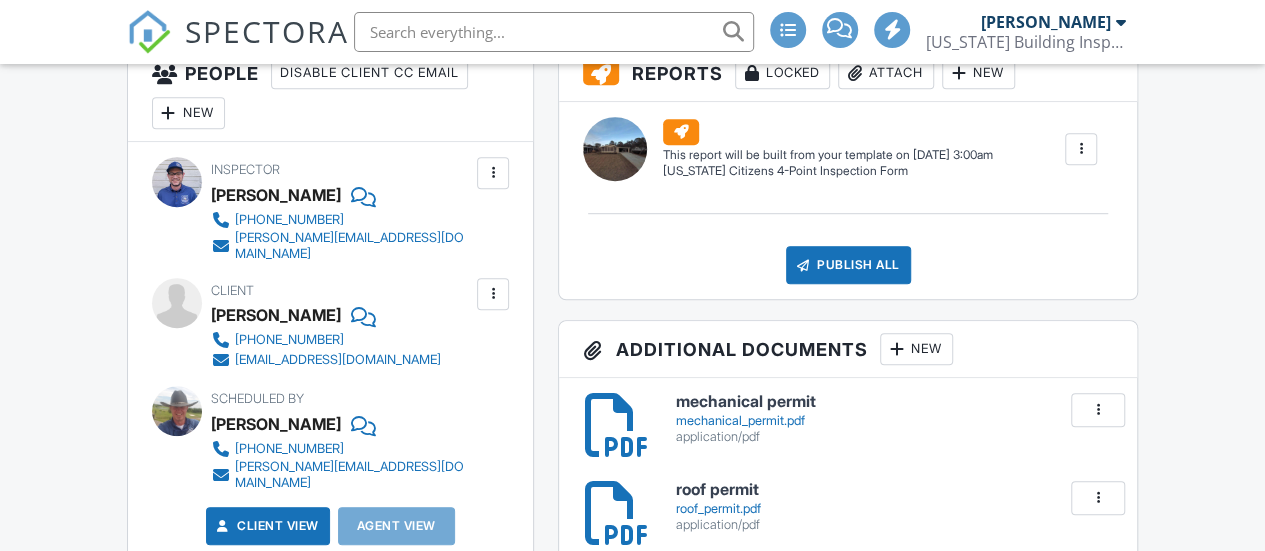 click at bounding box center [1081, 149] 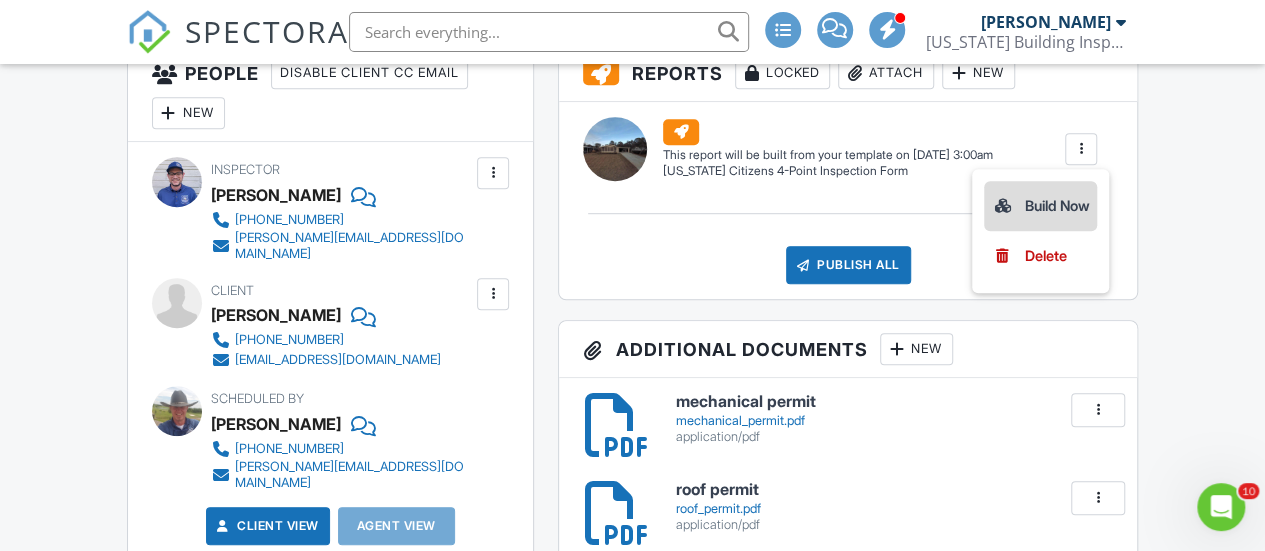 scroll, scrollTop: 0, scrollLeft: 0, axis: both 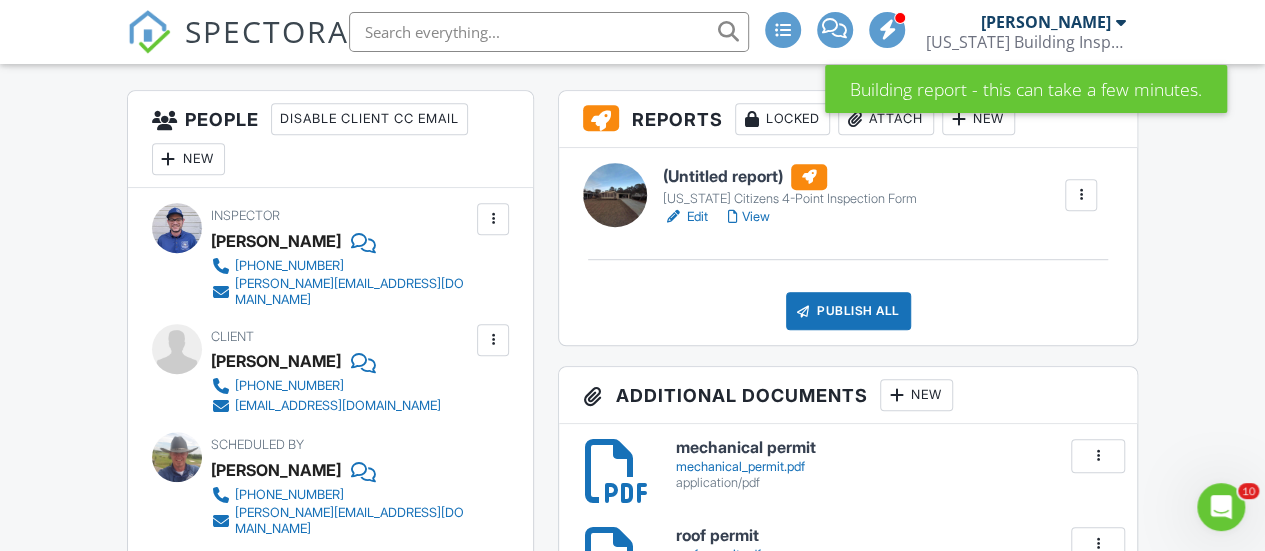 click on "View" at bounding box center [749, 217] 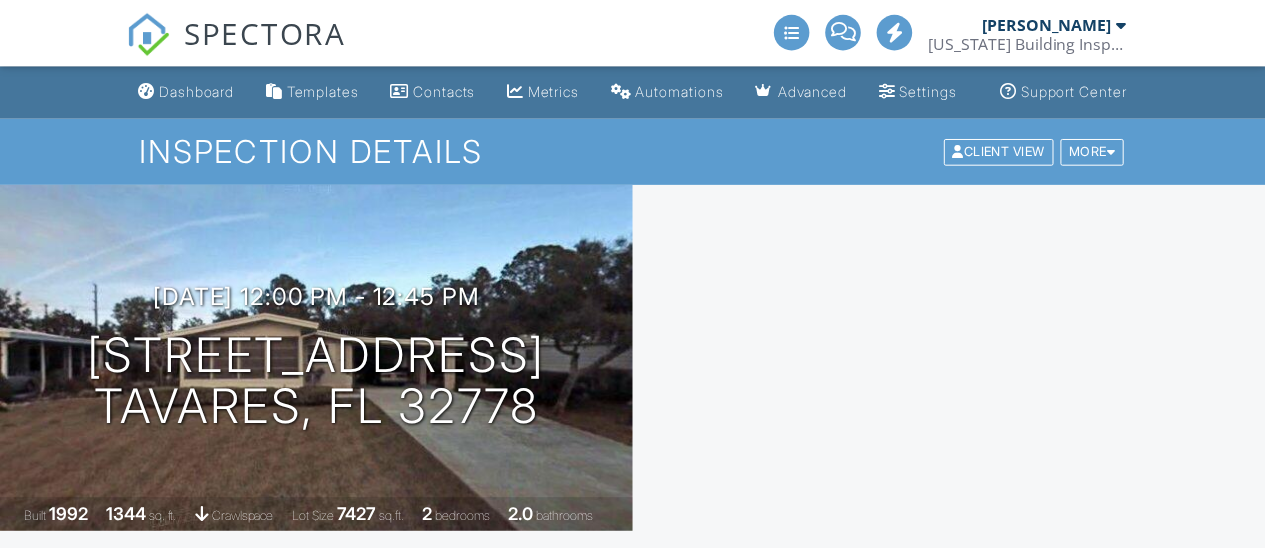 scroll, scrollTop: 0, scrollLeft: 0, axis: both 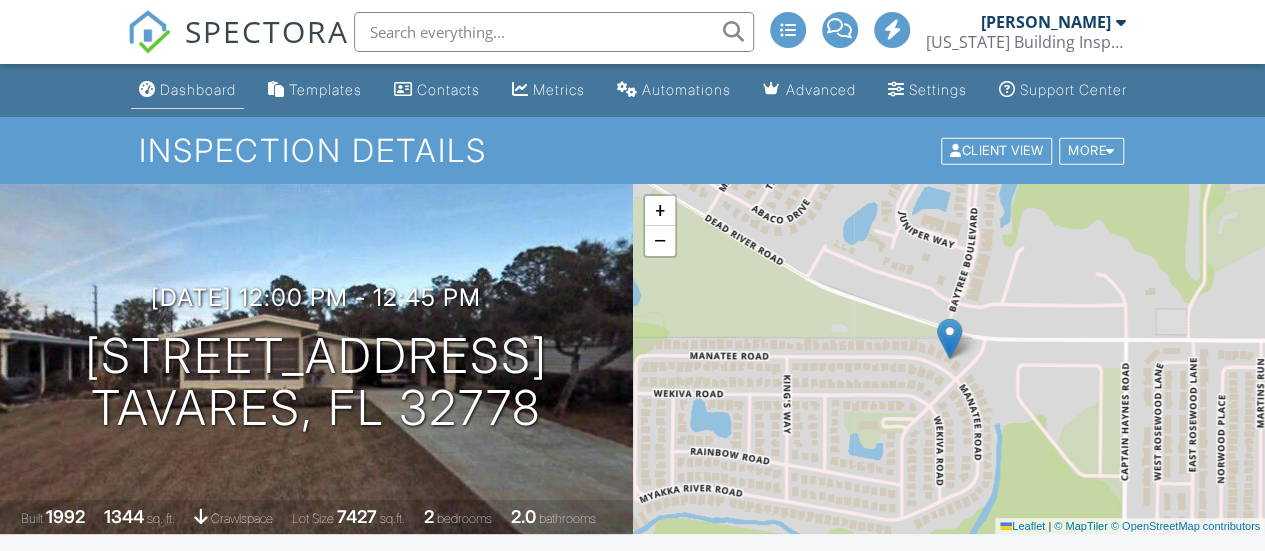 click on "Dashboard" at bounding box center (198, 89) 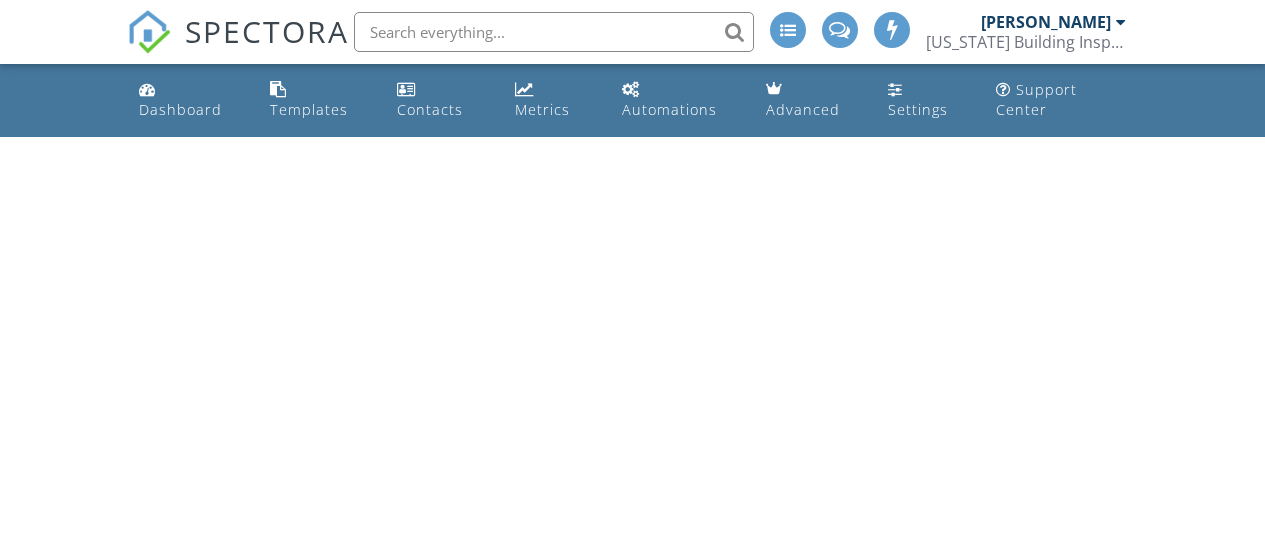 scroll, scrollTop: 0, scrollLeft: 0, axis: both 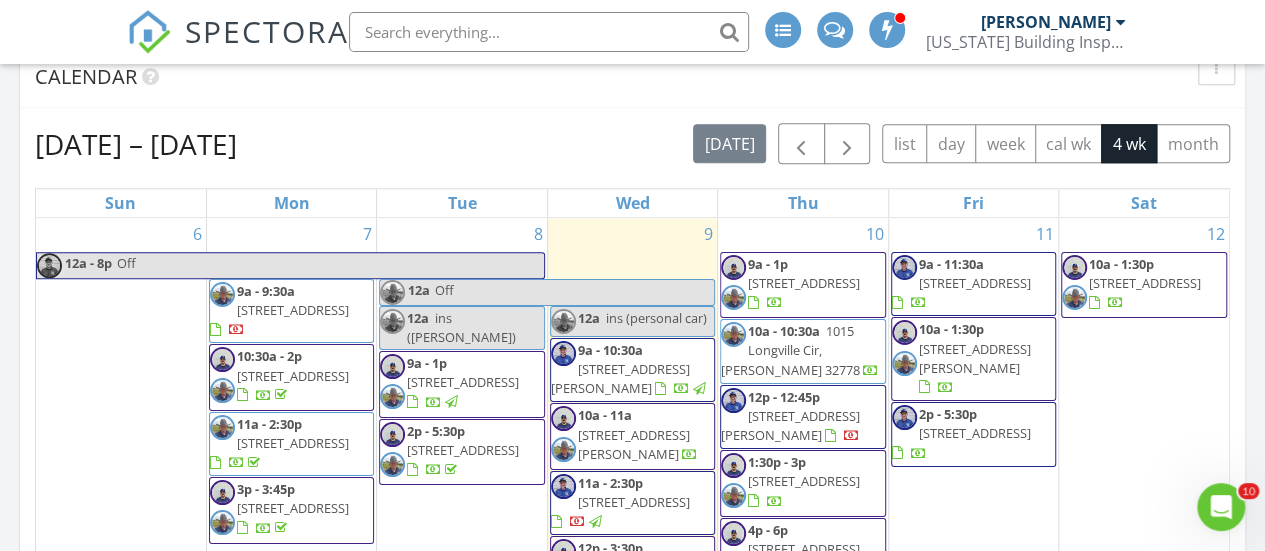 click on "1015 Longville Cir, Tavares 32778" at bounding box center (790, 350) 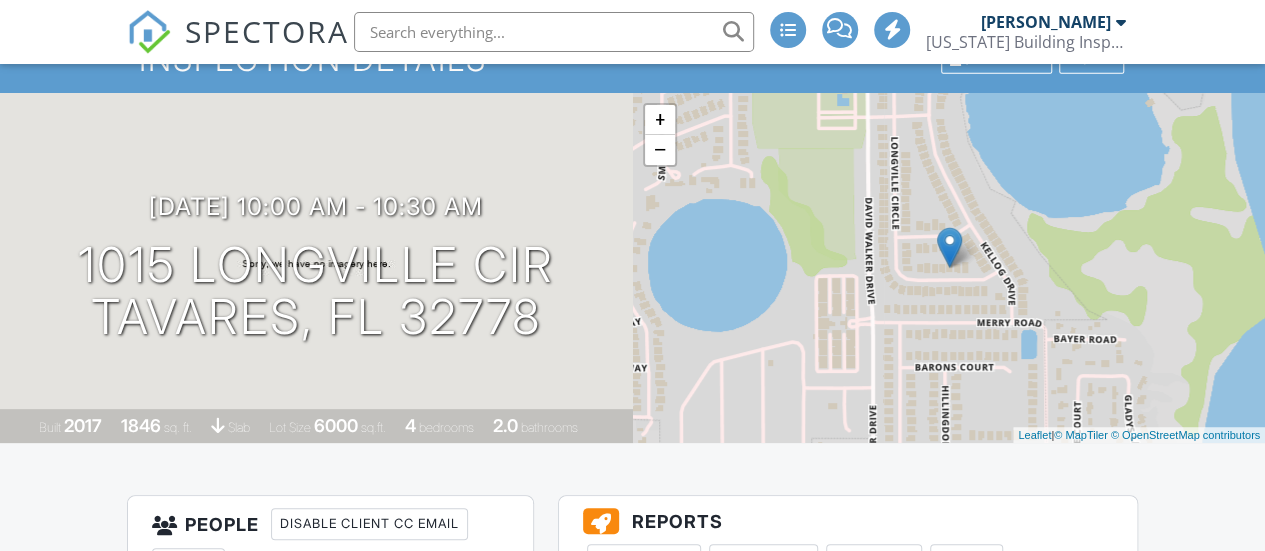 scroll, scrollTop: 448, scrollLeft: 0, axis: vertical 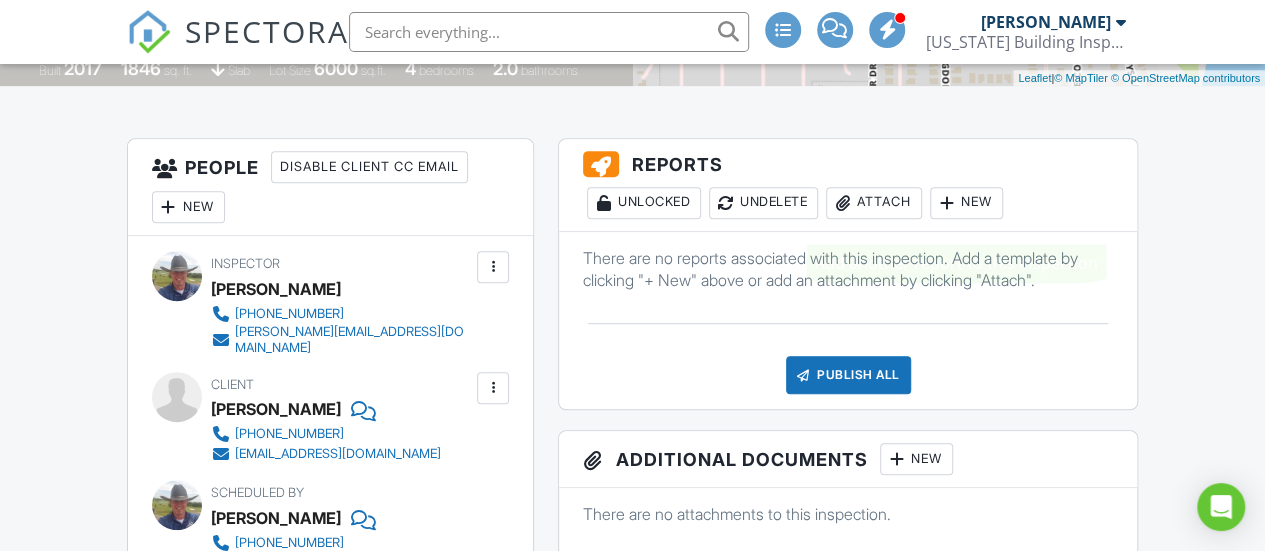 click at bounding box center [947, 203] 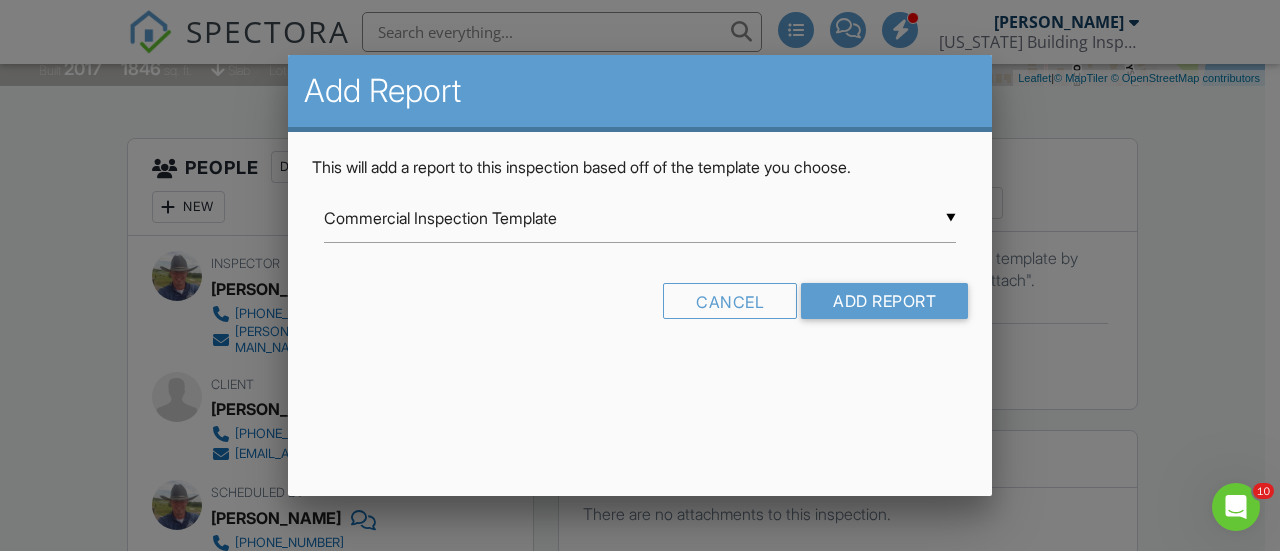 scroll, scrollTop: 0, scrollLeft: 0, axis: both 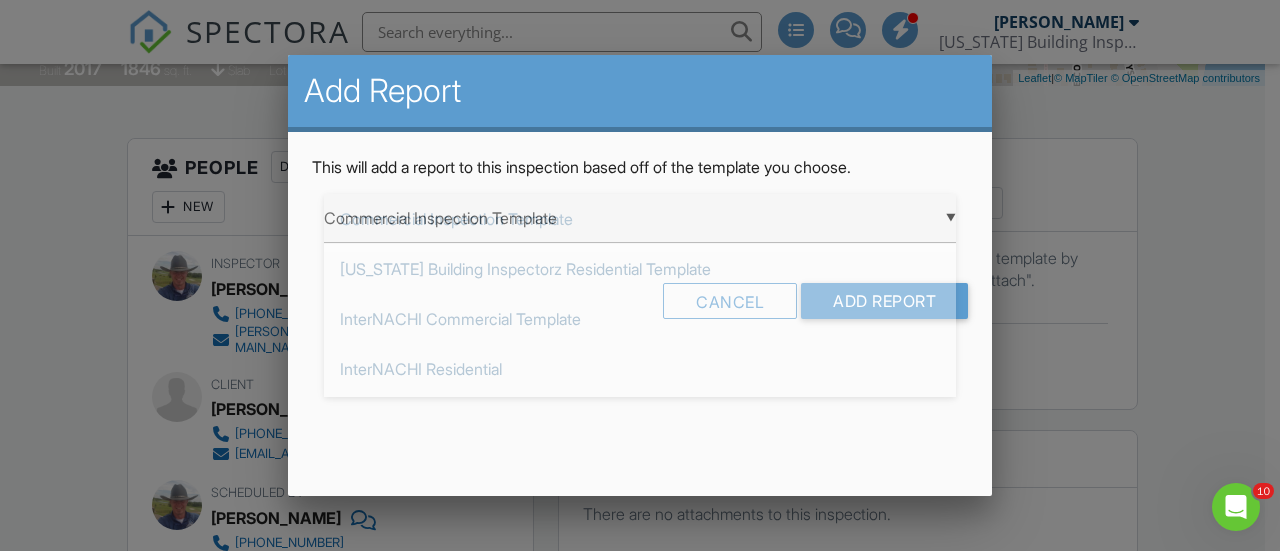 click on "▼ Commercial Inspection Template Commercial Inspection Template Florida Building Inspectorz Residential Template InterNACHI Commercial Template InterNACHI Residential  Mold Assessment from HomeStar Inspections, LLC Mold Inspection Assisted Living Inspection Report from HomeStar Inspections, LLC CCPIA Template from HomeStar Inspections, LLC Florida Citizens 4-Point Inspection Form Florida Citizens Roof Inspection Form Florida Citizens Roof Inspection Form Florida Citizens Roof Inspection Form (2025) Florida Wind Mitigation  Florida Wood Destroying Organisms Inspection Report Pre-Drywall Template  Commercial Inspection Template
Florida Building Inspectorz Residential Template
InterNACHI Commercial Template
InterNACHI Residential
Mold Assessment from HomeStar Inspections, LLC
Mold Inspection
Assisted Living Inspection Report from HomeStar Inspections, LLC
CCPIA Template from HomeStar Inspections, LLC
Florida Citizens 4-Point Inspection Form
Florida Citizens Roof Inspection Form" at bounding box center (640, 218) 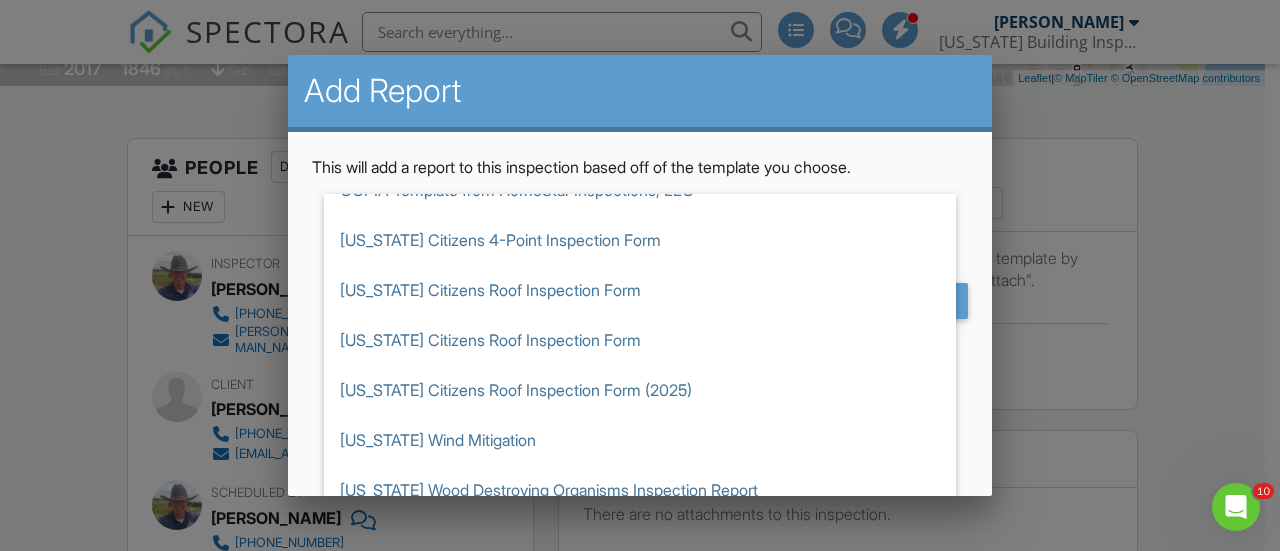 scroll, scrollTop: 392, scrollLeft: 0, axis: vertical 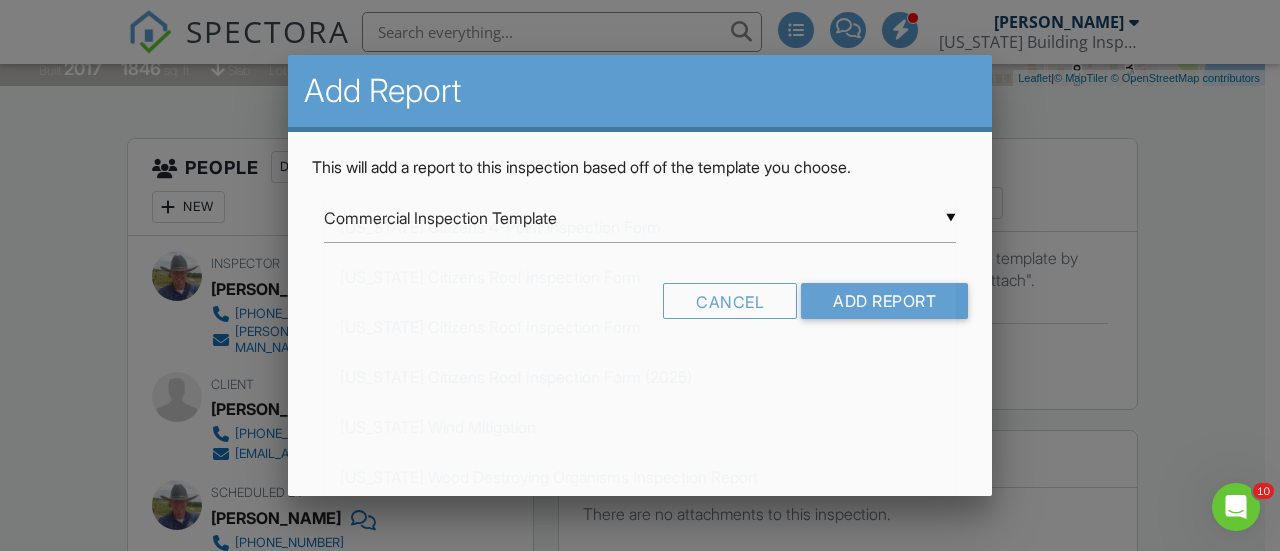 click on "Florida Citizens Roof Inspection Form (2025)" at bounding box center [640, 377] 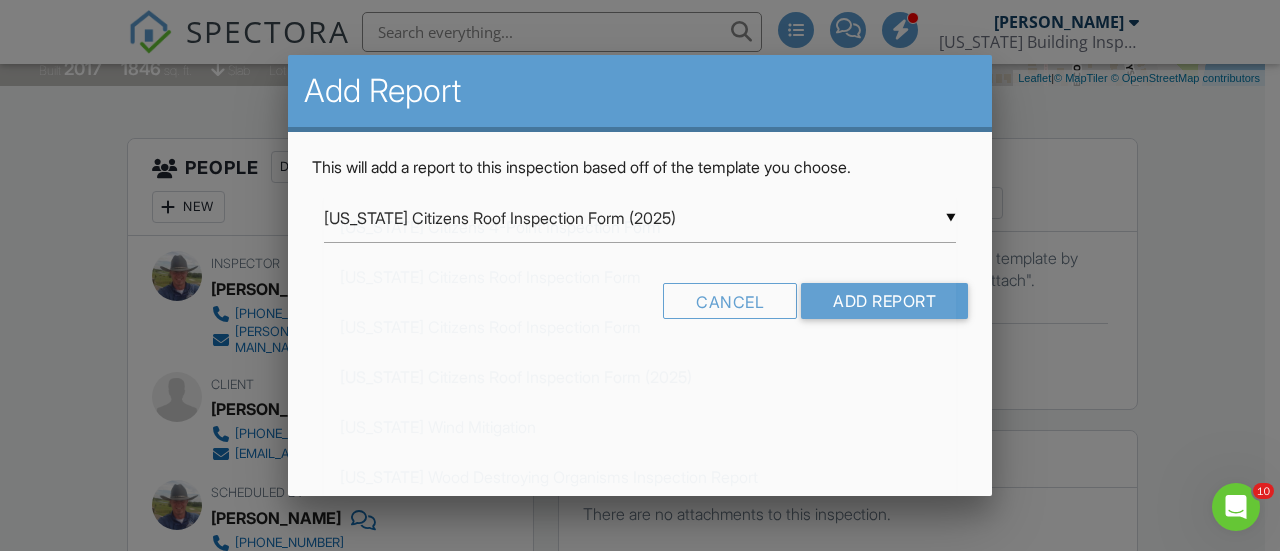 scroll, scrollTop: 0, scrollLeft: 0, axis: both 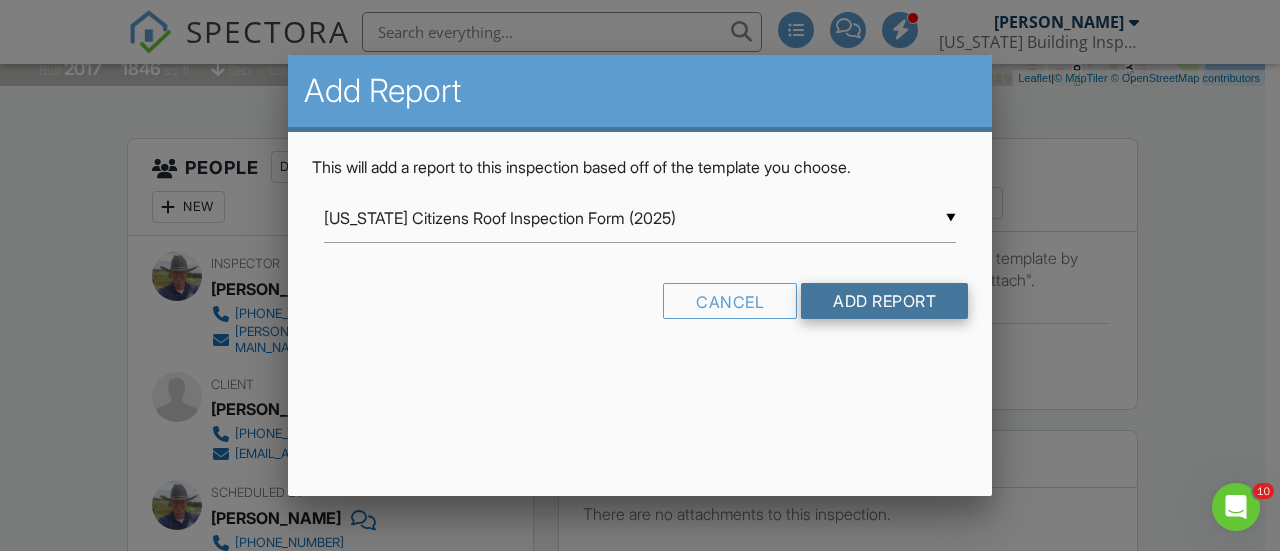 click on "Add Report" at bounding box center [884, 301] 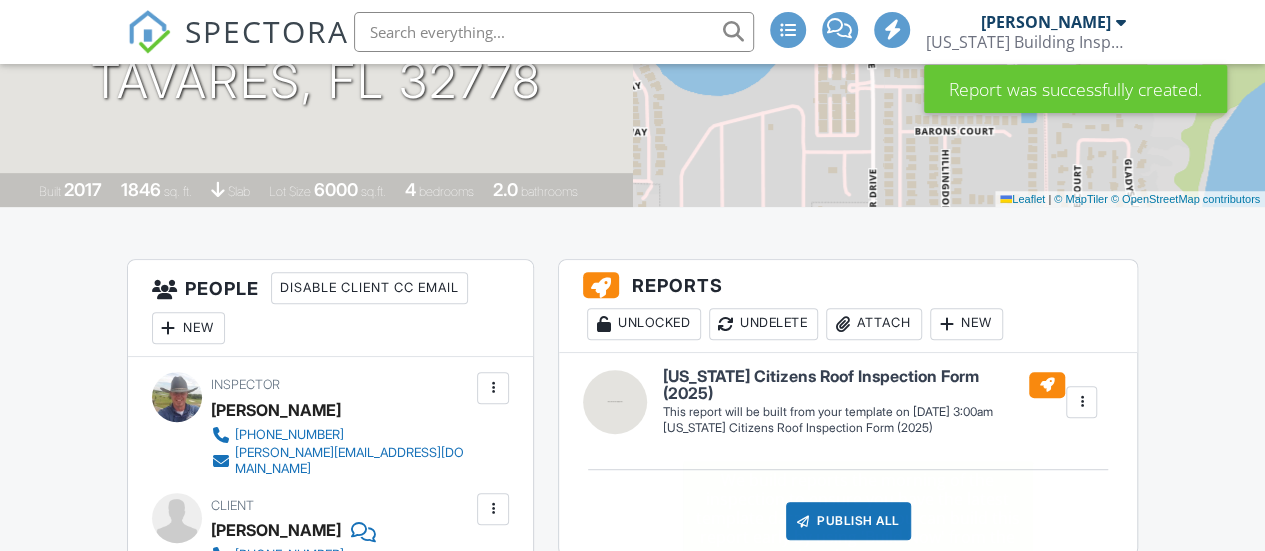 scroll, scrollTop: 415, scrollLeft: 0, axis: vertical 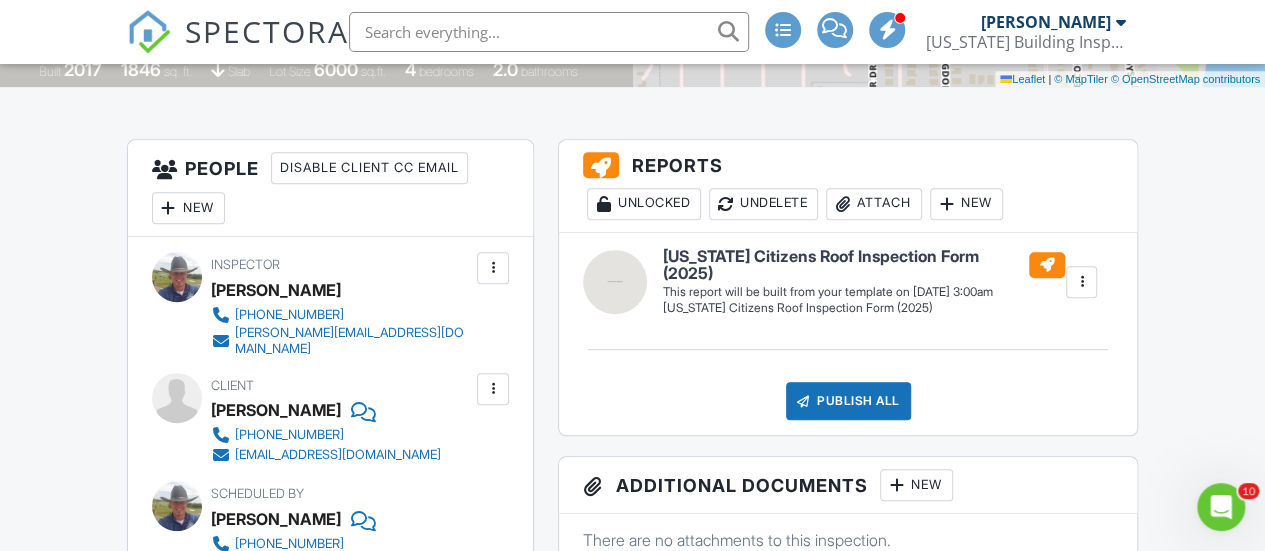 click at bounding box center (1082, 282) 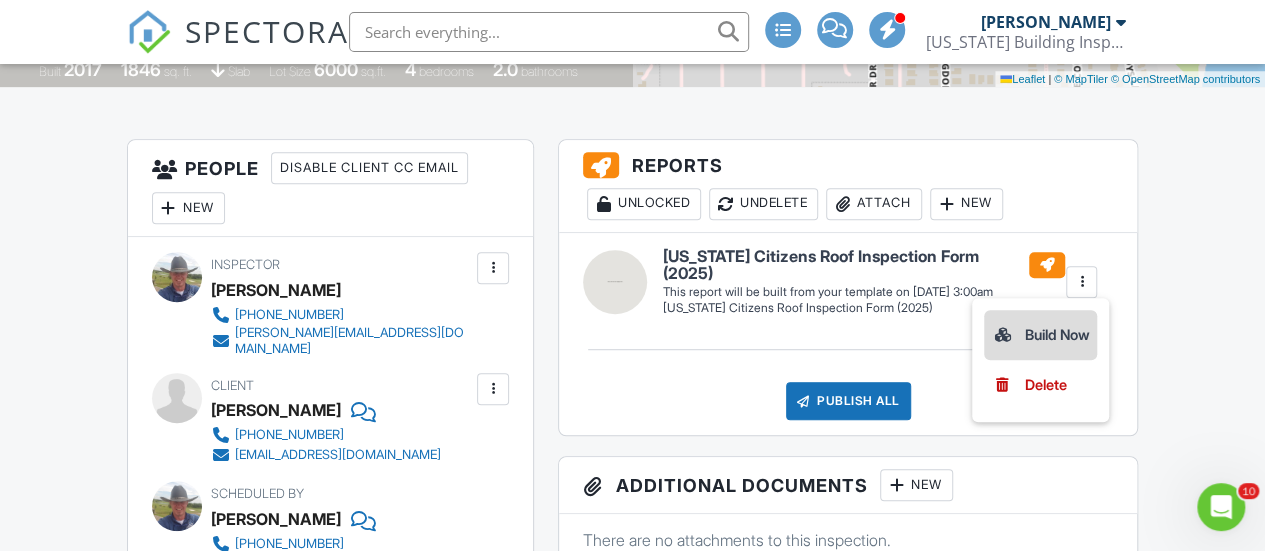 click on "Build Now" at bounding box center [1040, 335] 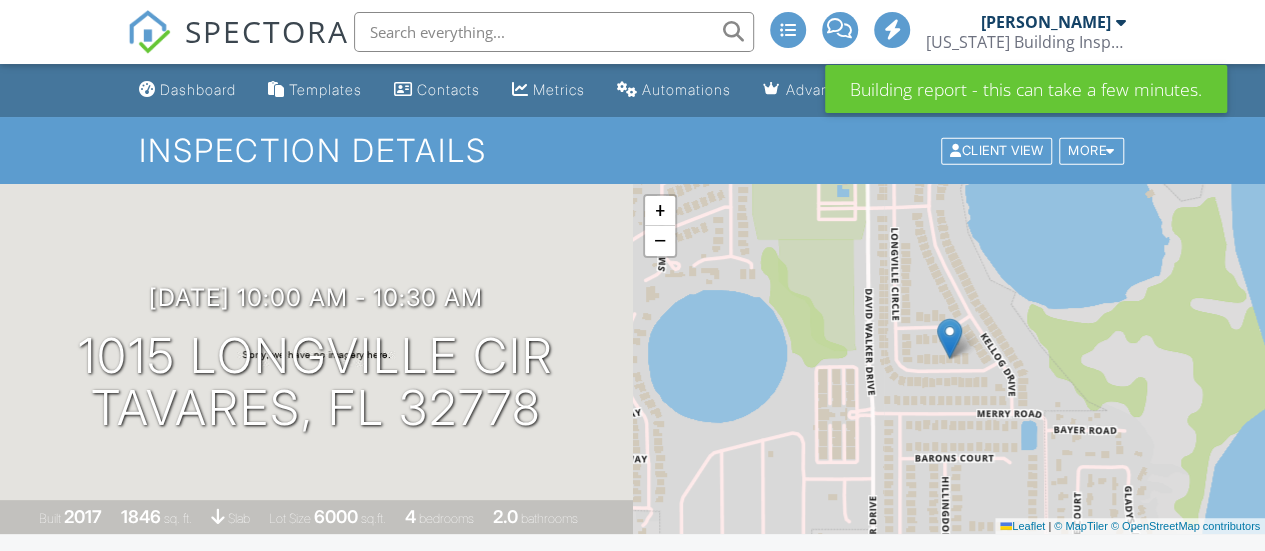 scroll, scrollTop: 444, scrollLeft: 0, axis: vertical 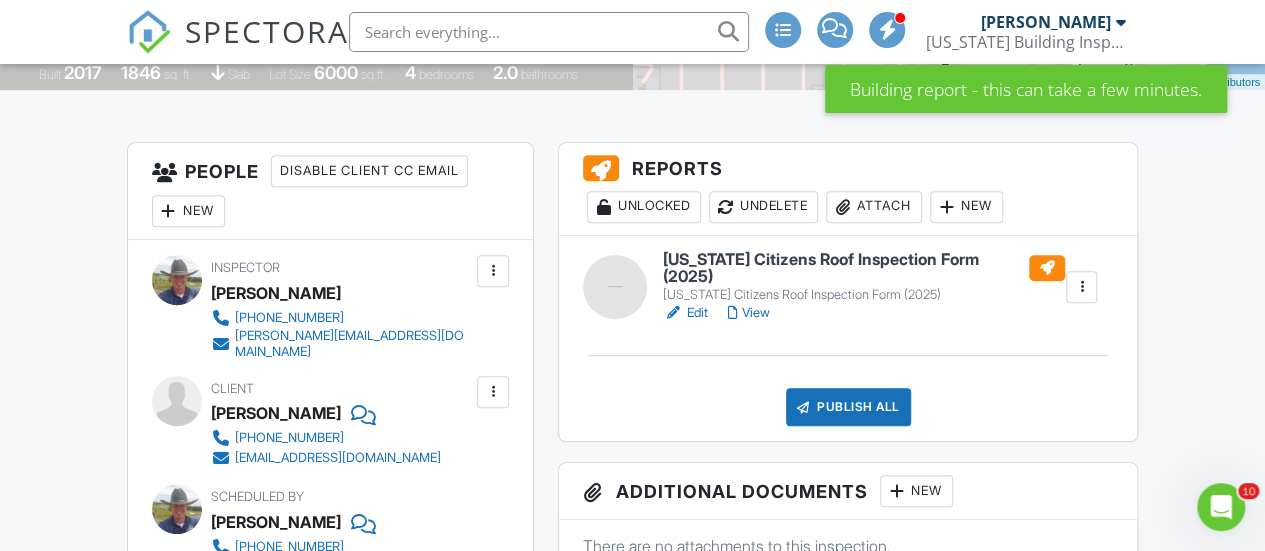 click on "Edit" at bounding box center (685, 313) 